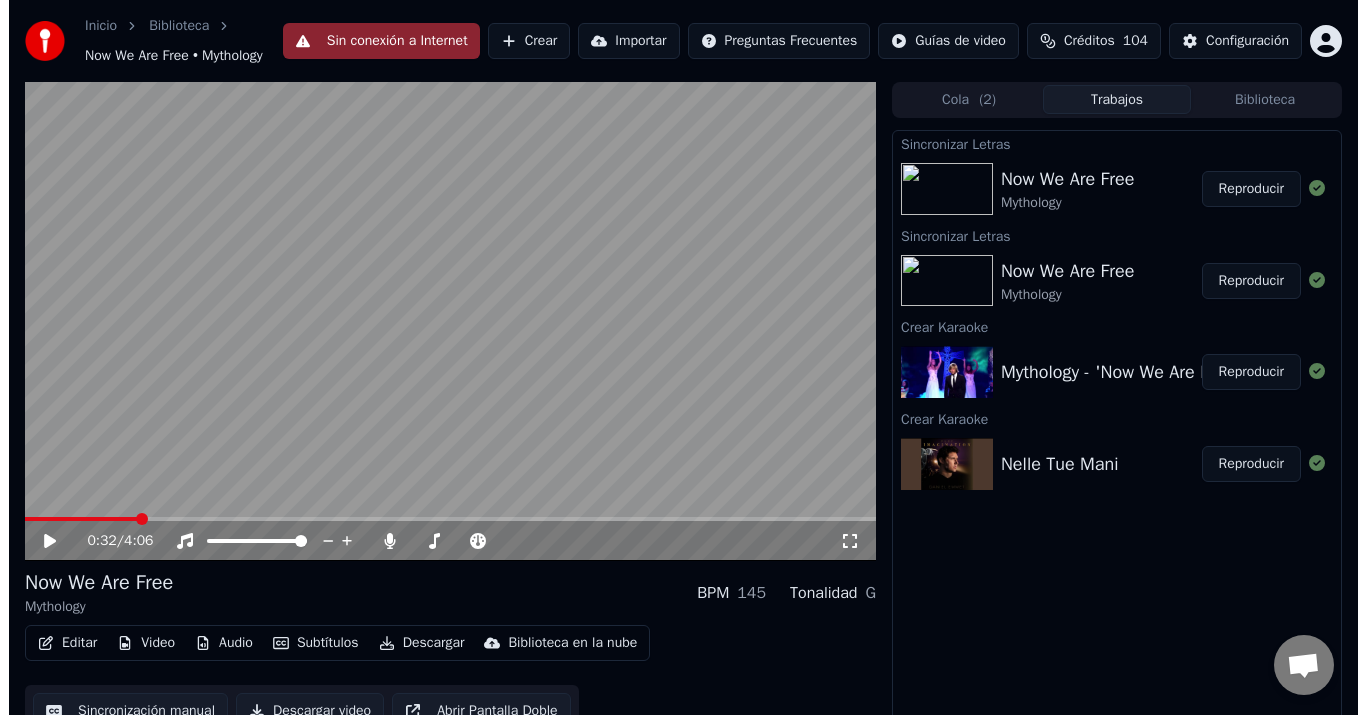 scroll, scrollTop: 0, scrollLeft: 0, axis: both 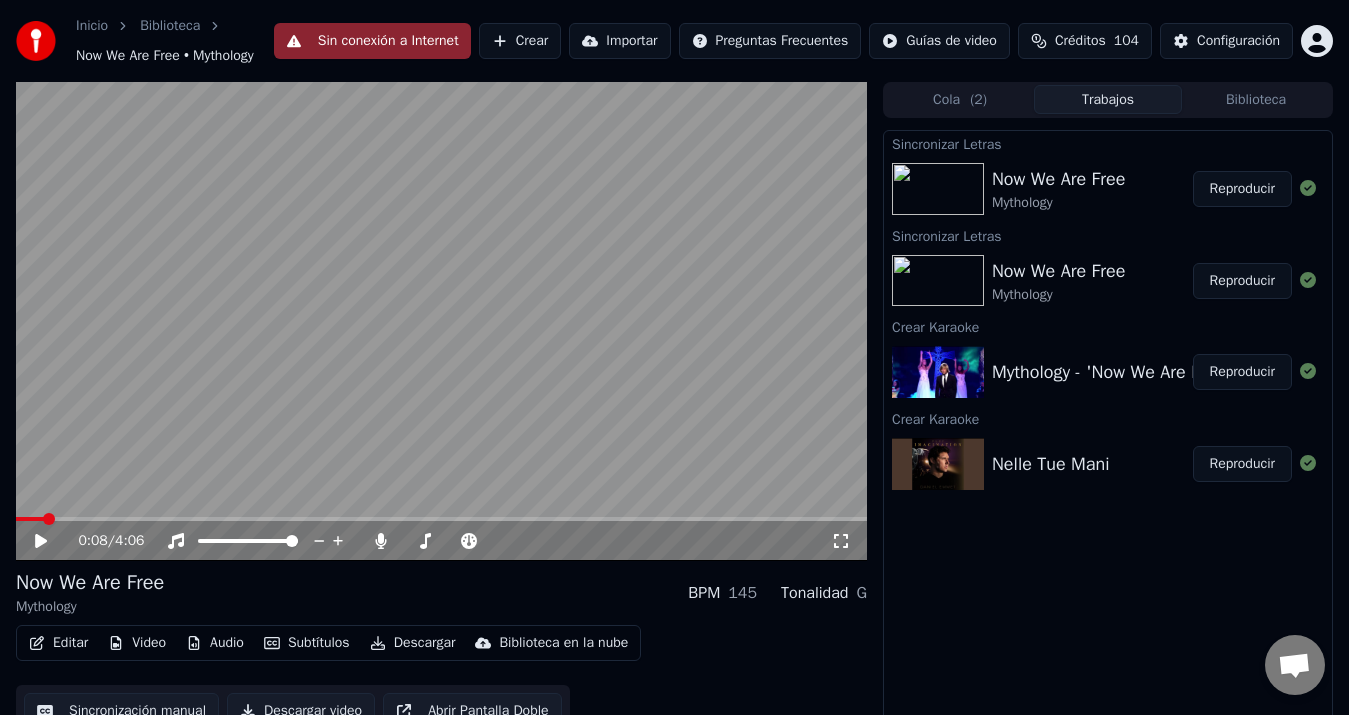 click at bounding box center [30, 519] 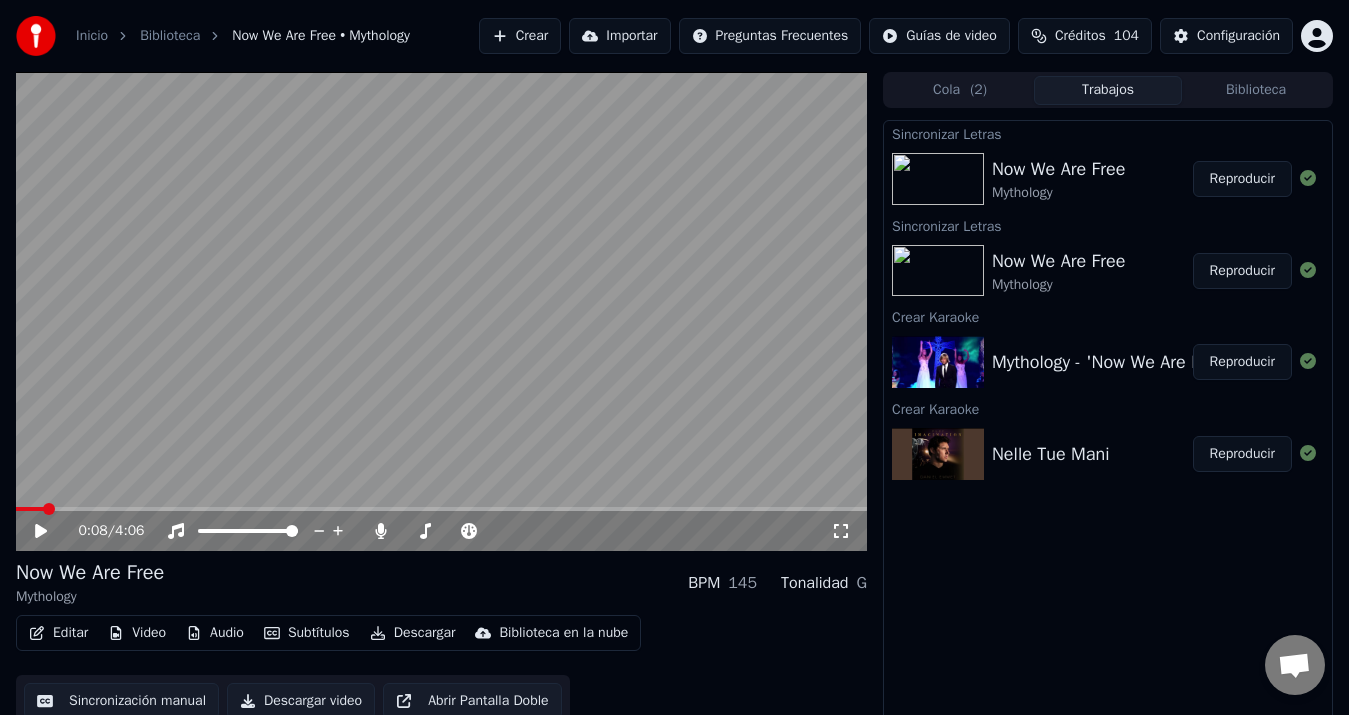 click 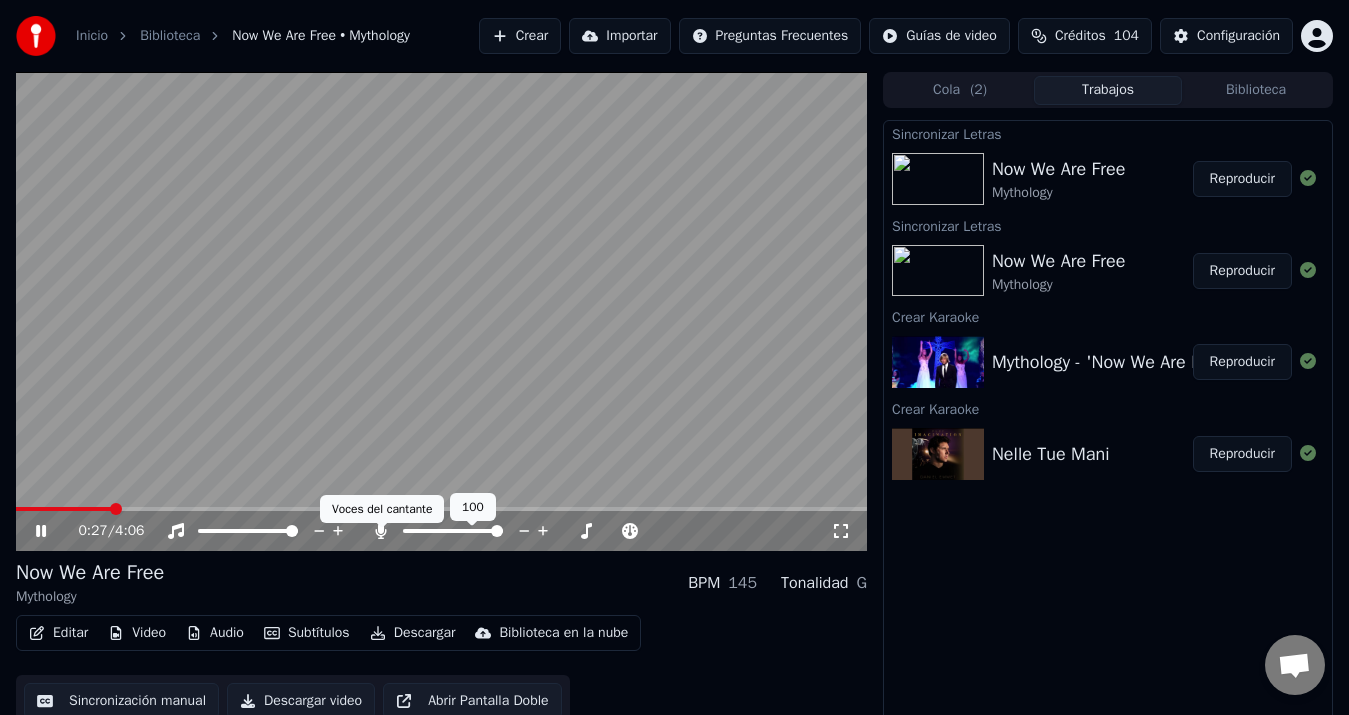 click 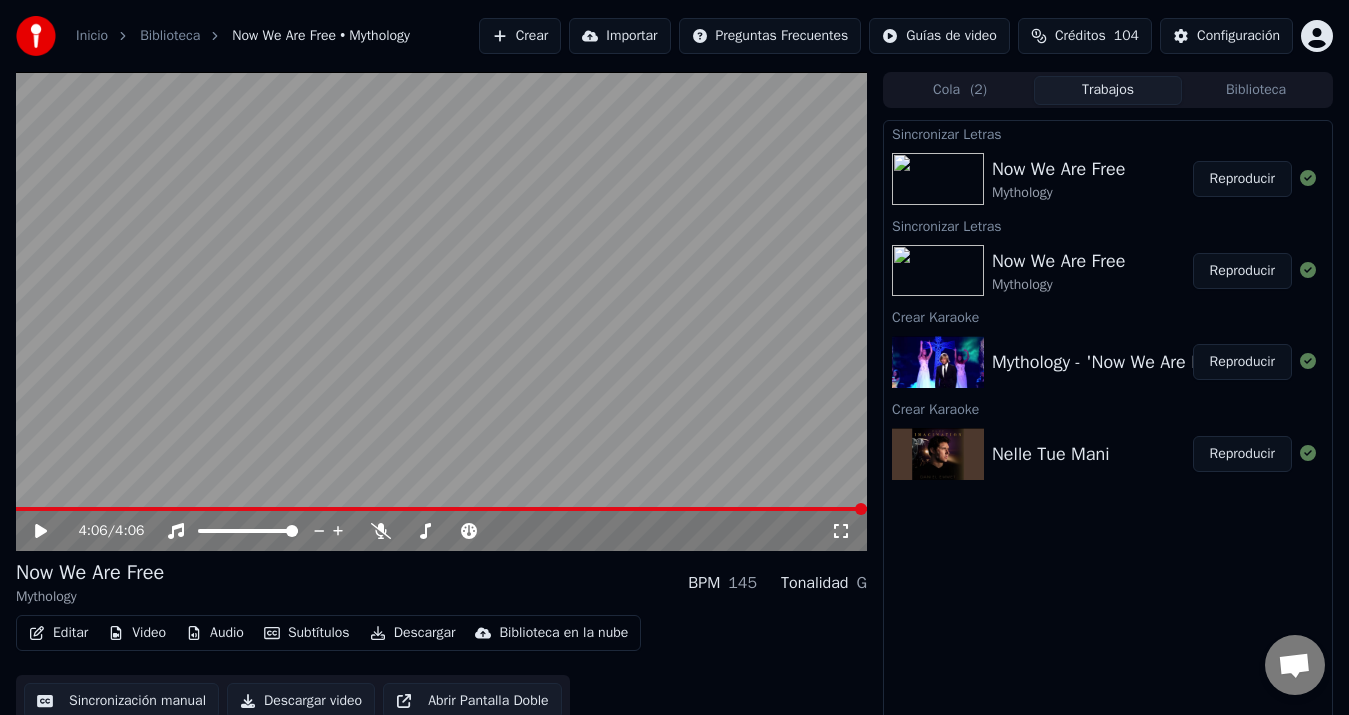 click 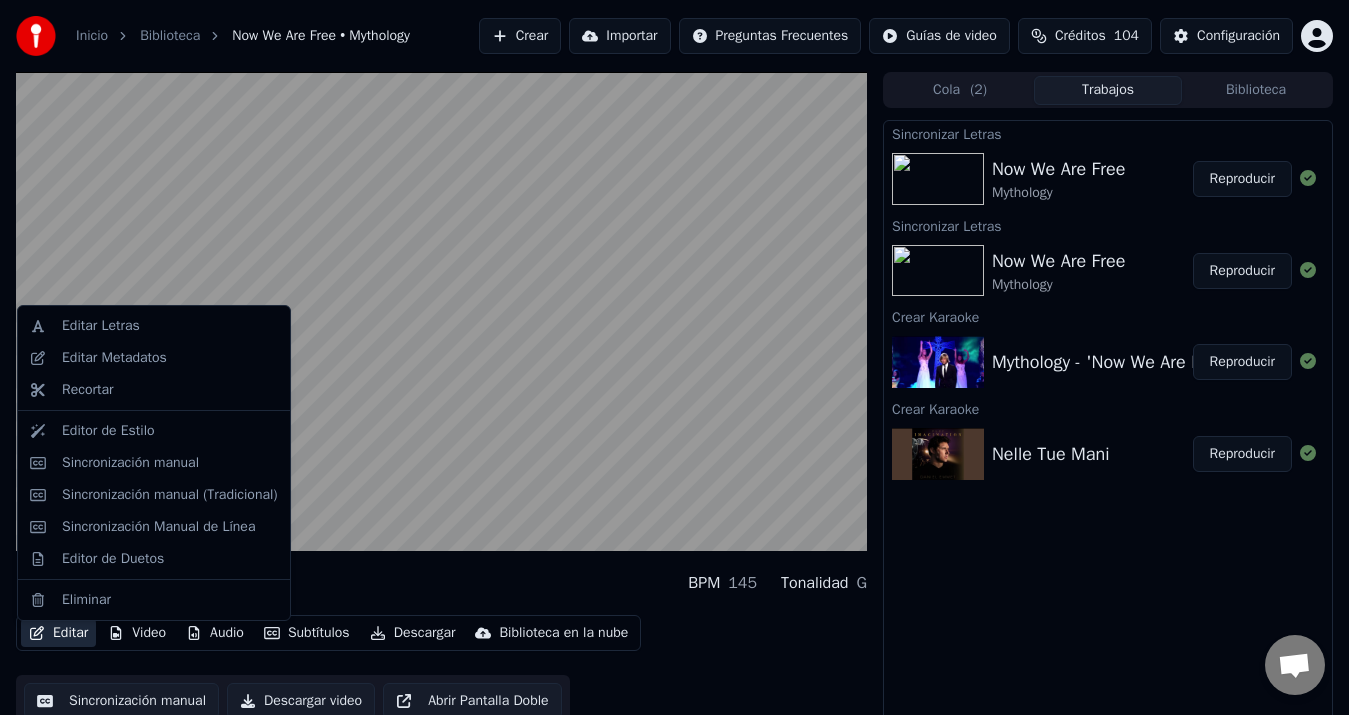 click on "Editar" at bounding box center [58, 633] 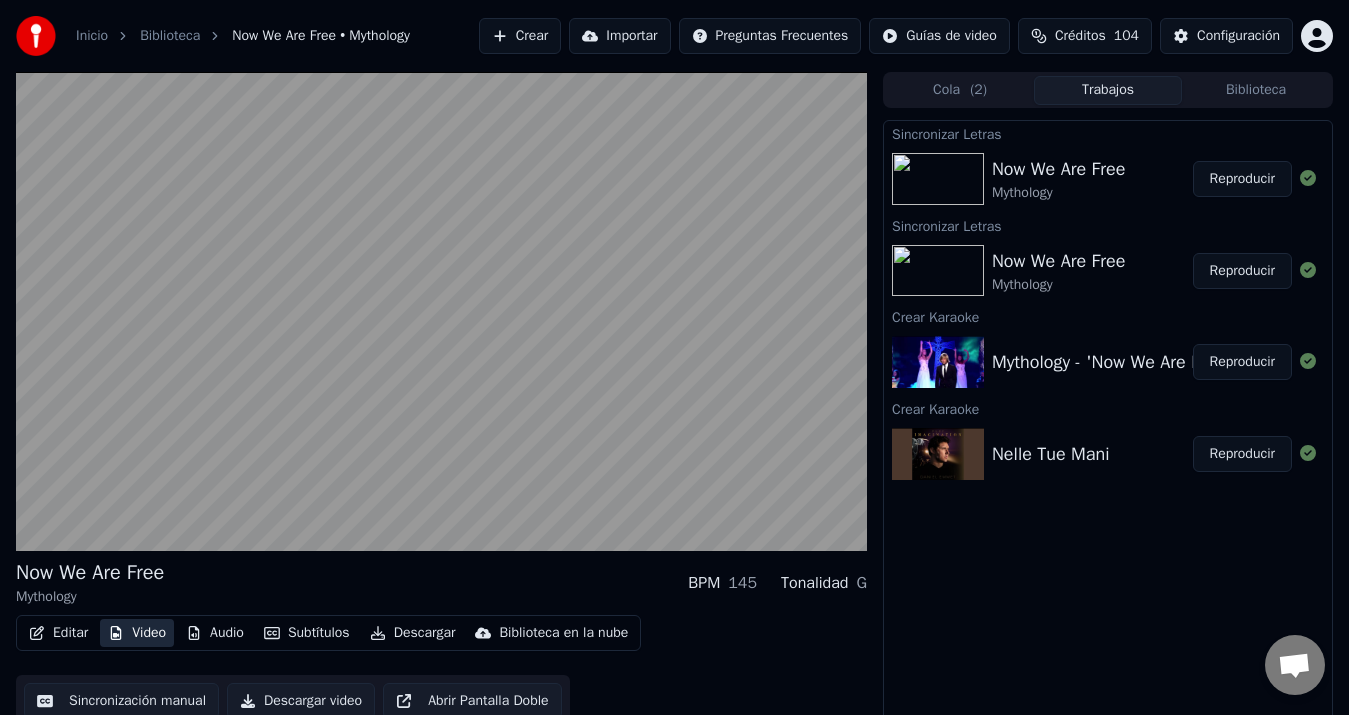 click on "Video" at bounding box center (137, 633) 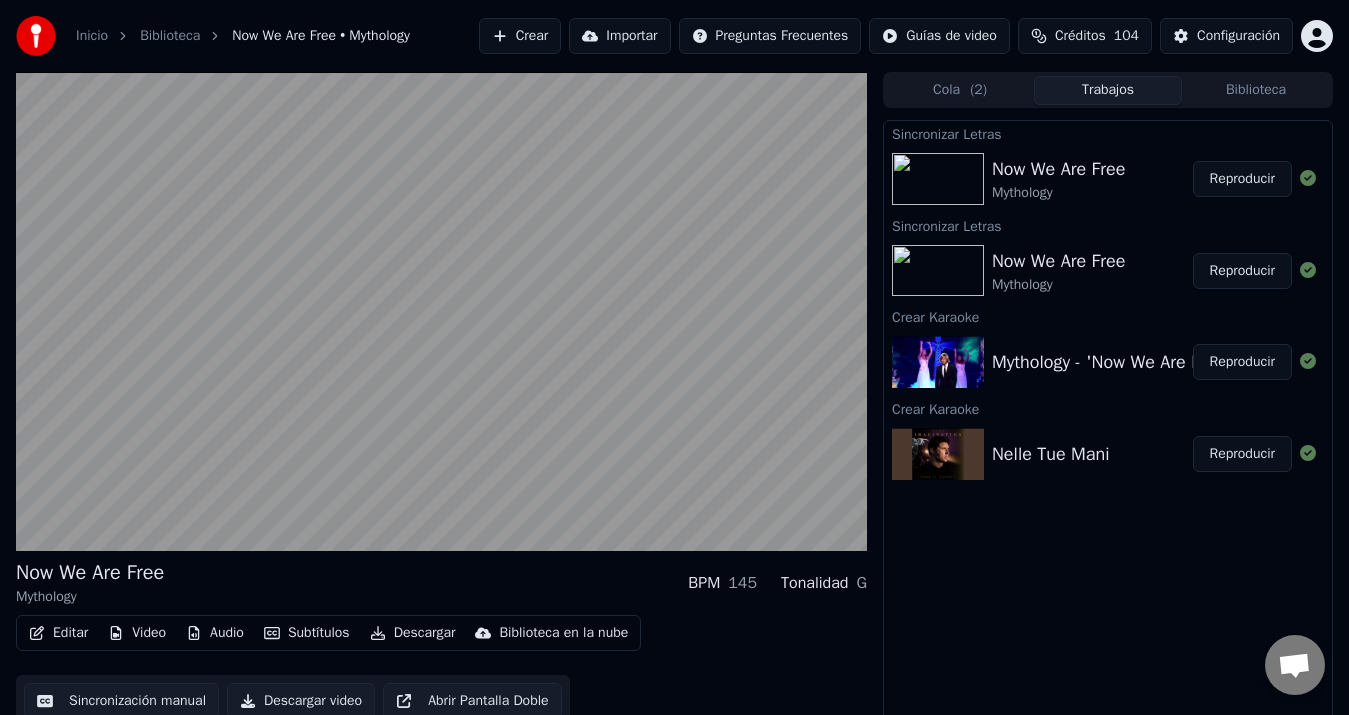 click on "Video" at bounding box center [137, 633] 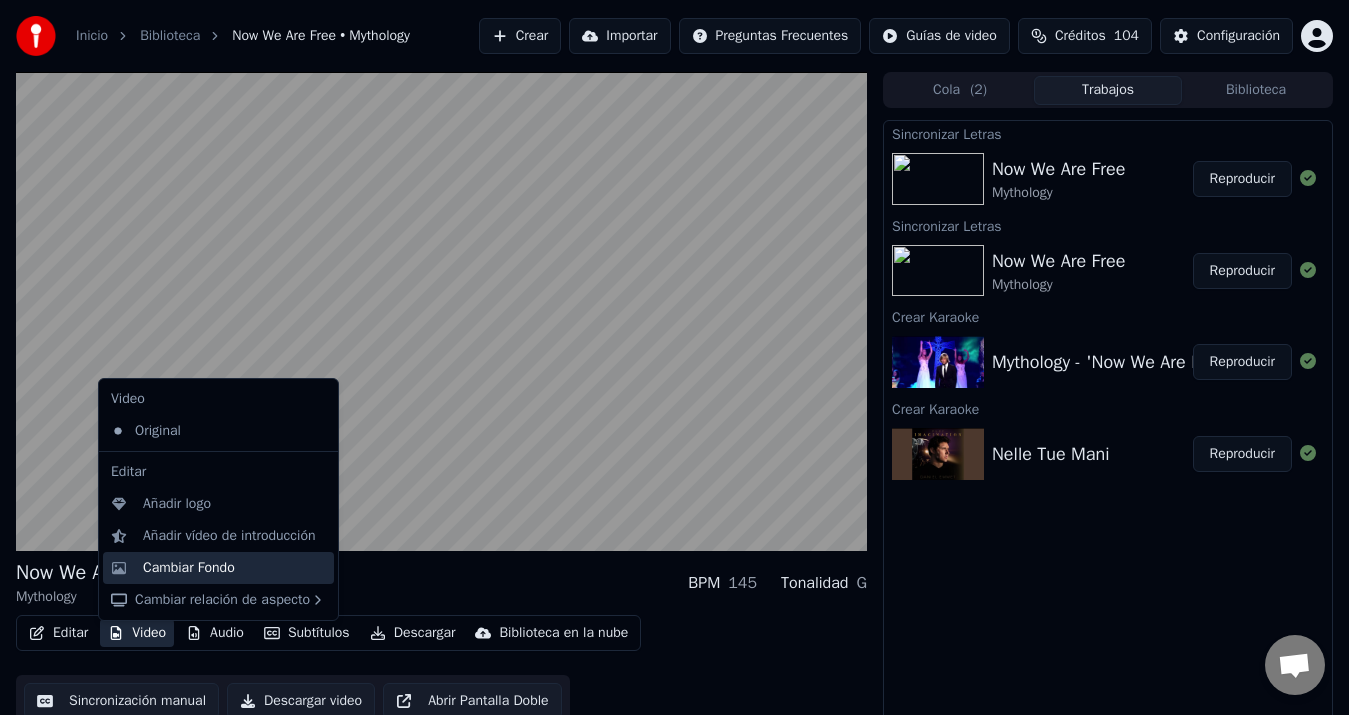 click on "Cambiar Fondo" at bounding box center (189, 568) 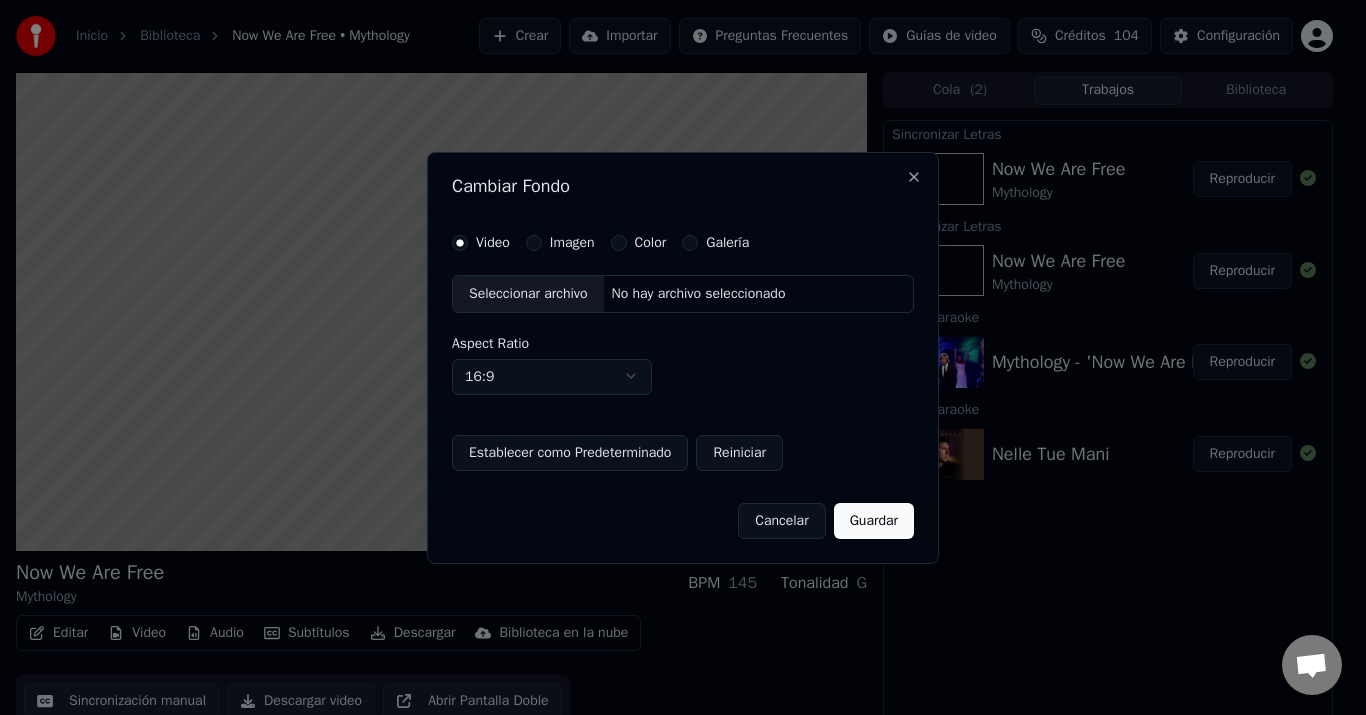 click on "Cancelar" at bounding box center (781, 520) 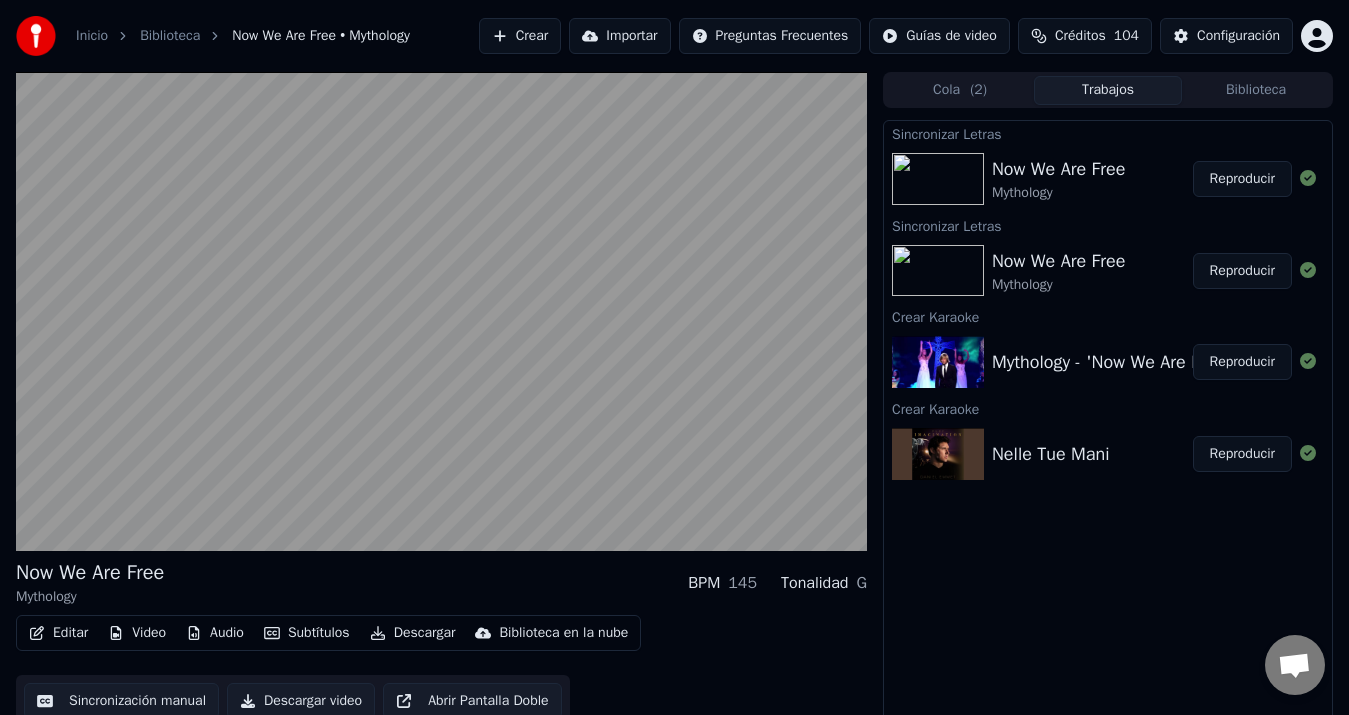click on "Reproducir" at bounding box center (1242, 271) 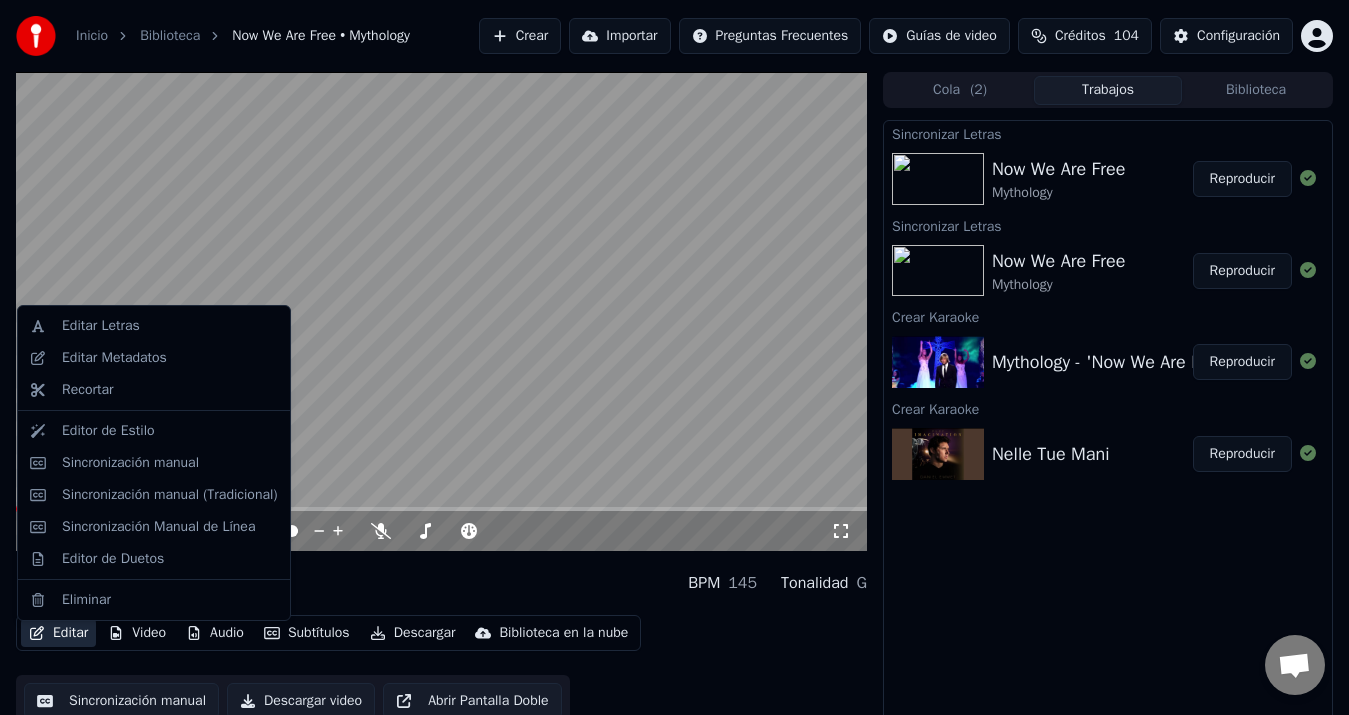 click on "Editar" at bounding box center (58, 633) 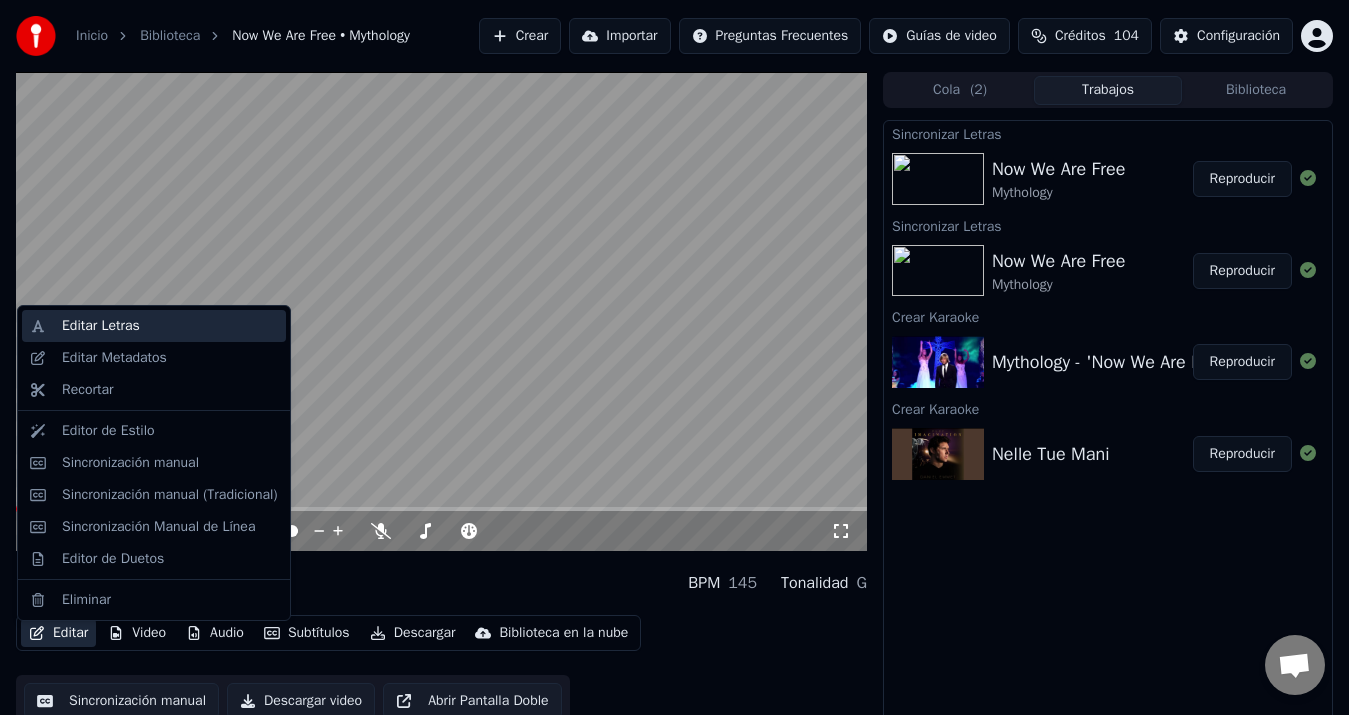 click on "Editar Letras" at bounding box center [170, 326] 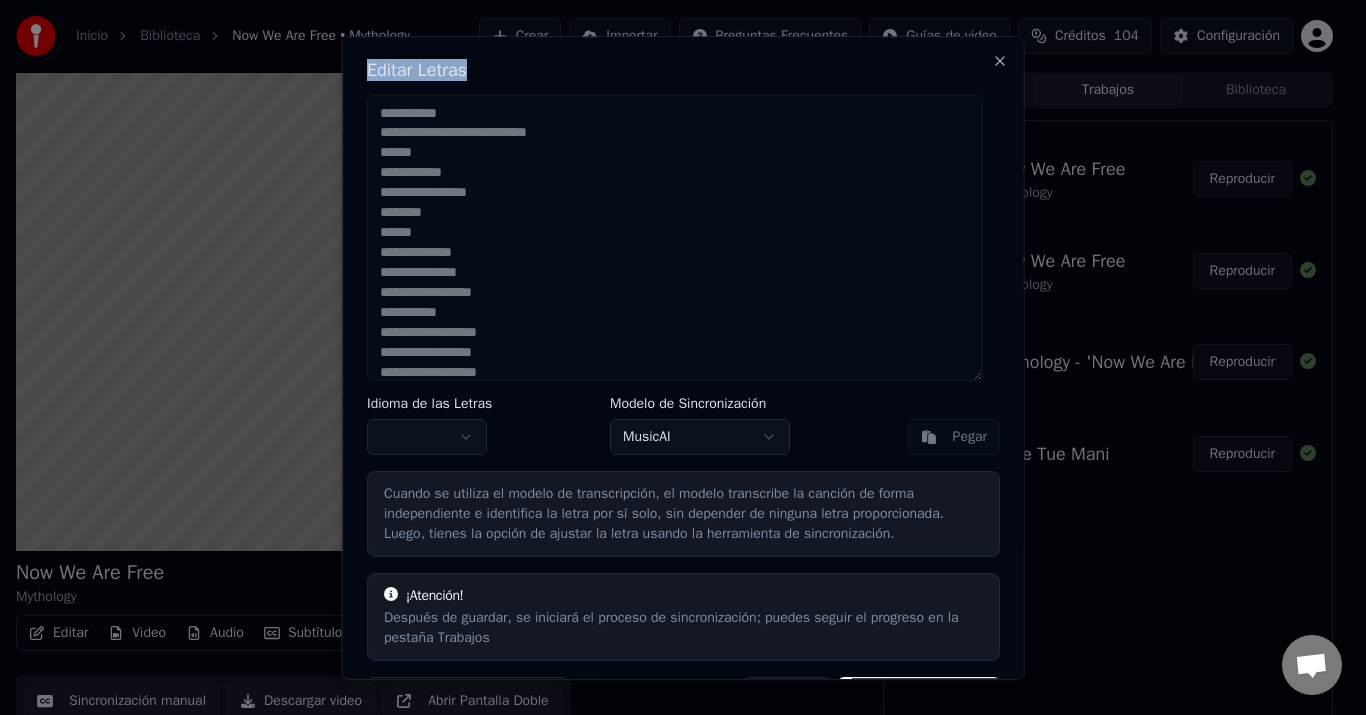 drag, startPoint x: 704, startPoint y: 66, endPoint x: 903, endPoint y: 100, distance: 201.88364 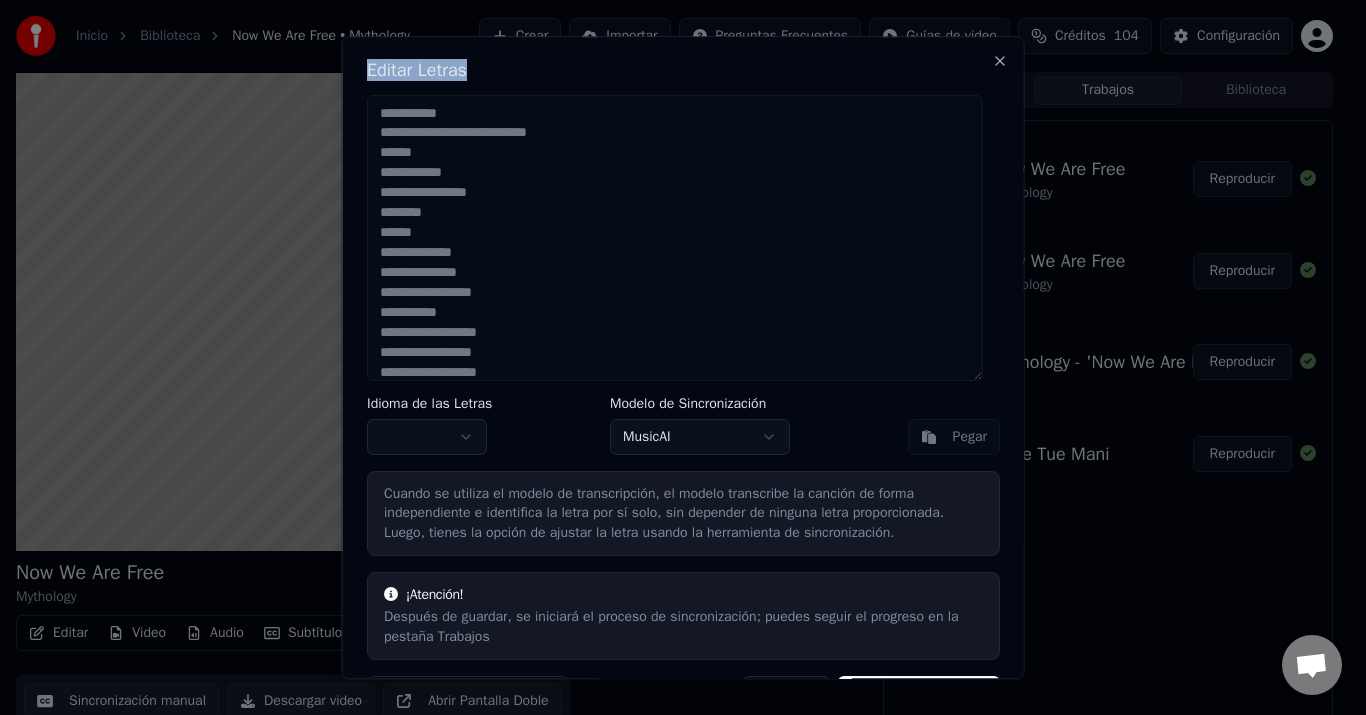 click on "Inicio Biblioteca Now We Are Free • Mythology Crear Importar Preguntas Frecuentes Guías de video Créditos [NUMBER] Configuración Now We Are Free Mythology BPM 145 Tonalidad G Editar Video Audio Subtítulos Descargar Biblioteca en la nube Sincronización manual Descargar video Abrir Pantalla Doble Cola ( [NUMBER] ) Trabajos Biblioteca Sincronizar Letras Now We Are Free Mythology Reproducir Sincronizar Letras Now We Are Free Mythology Reproducir Crear Karaoke Mythology - 'Now We Are Free' Reproducir Crear Karaoke Nelle Tue Mani ReproducirEditar Letras Idioma de las Letras Modelo de Sincronización MusicAI Pegar Cuando se utiliza el modelo de transcripción, el modelo transcribe la canción de forma independiente e identifica la letra por sí solo, sin depender de ninguna letra proporcionada. Luego, tienes la opción de ajustar la letra usando la herramienta de sincronización. ¡Atención! Después de guardar, se iniciará el proceso de sincronización; puedes seguir el progreso en la pestaña Trabajos Cancelar Close" at bounding box center (674, 357) 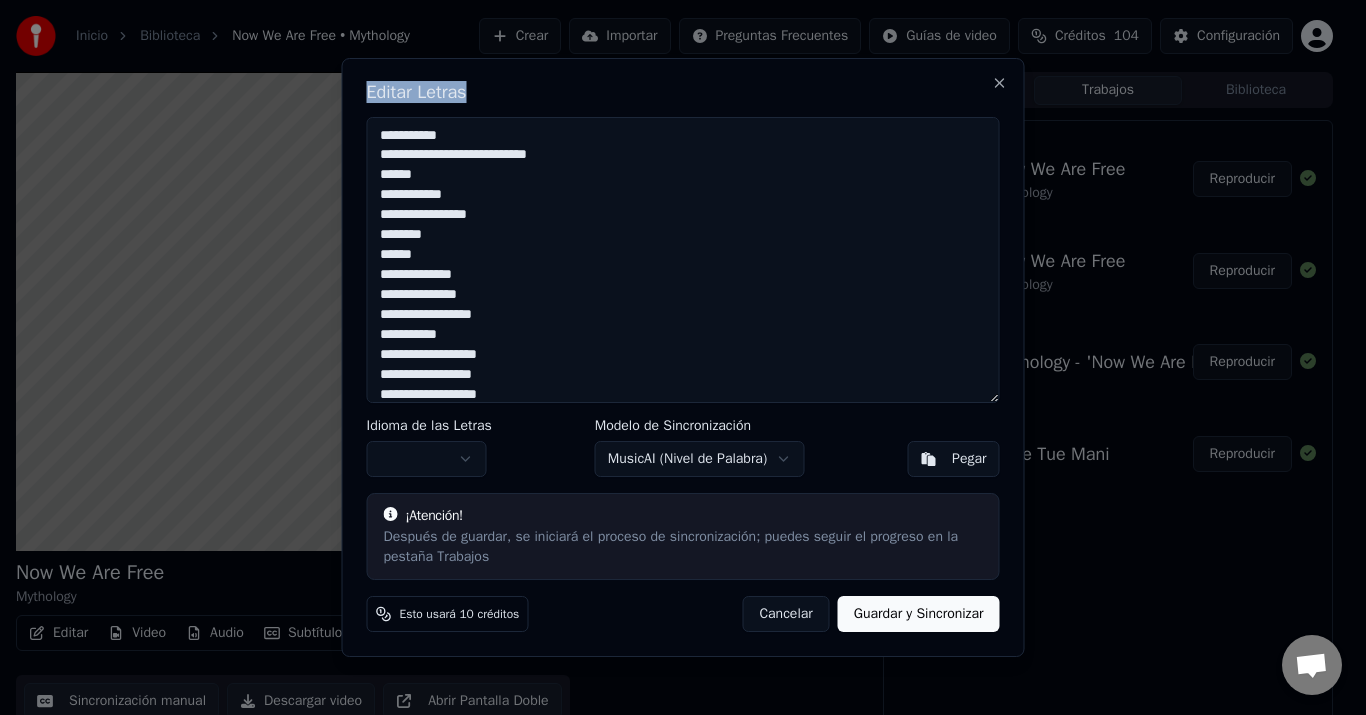 click on "Guardar y Sincronizar" at bounding box center [919, 614] 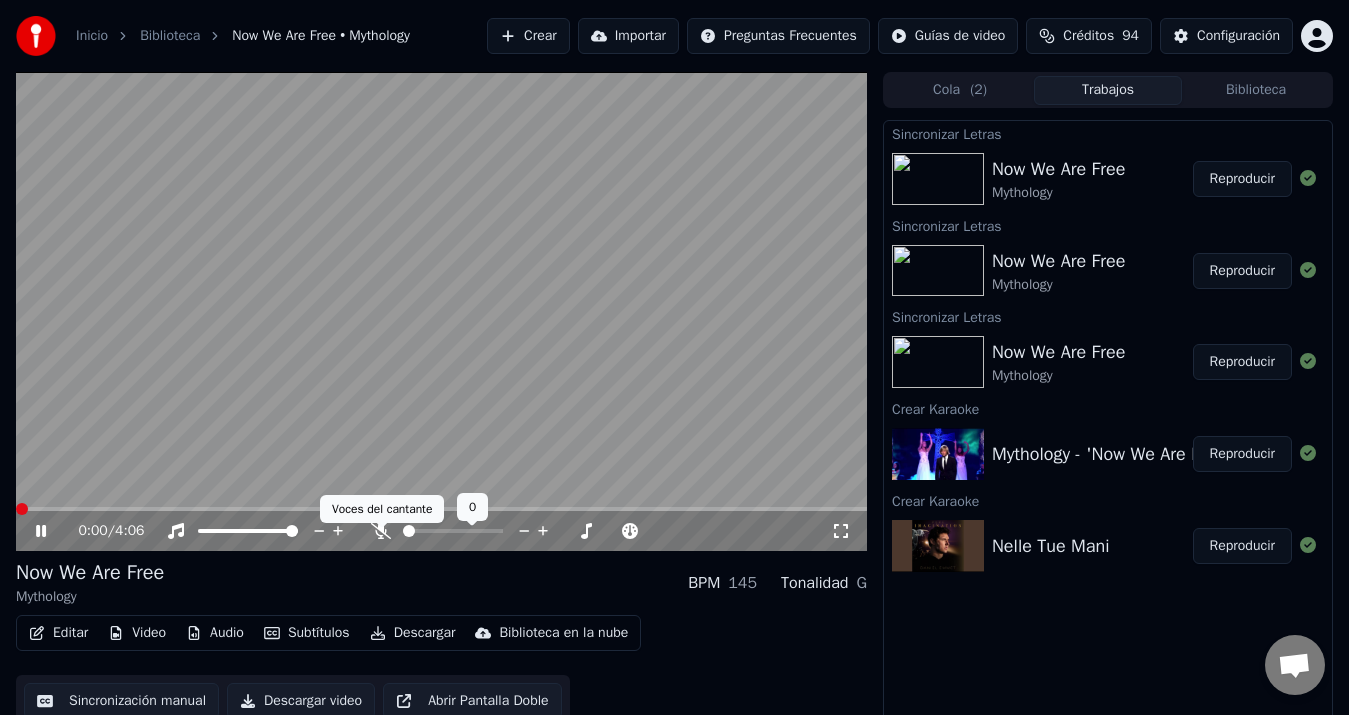 click 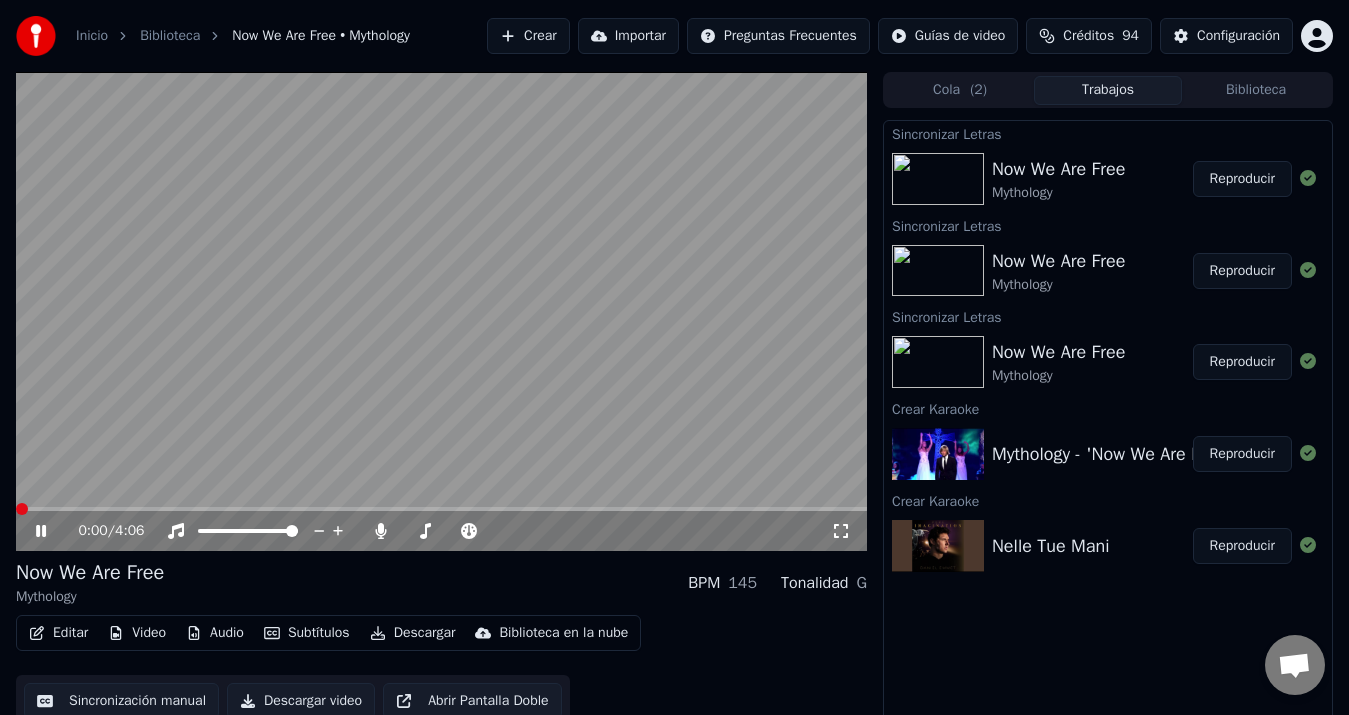 click 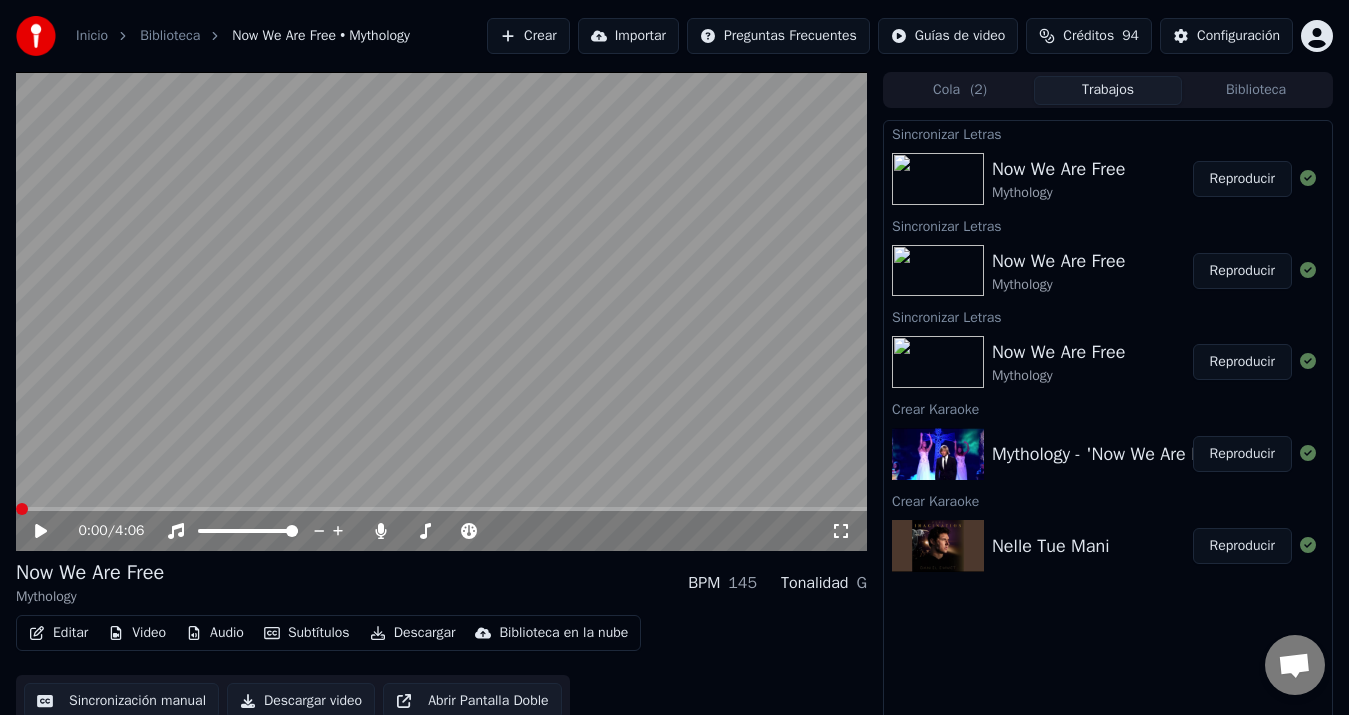 click at bounding box center [22, 509] 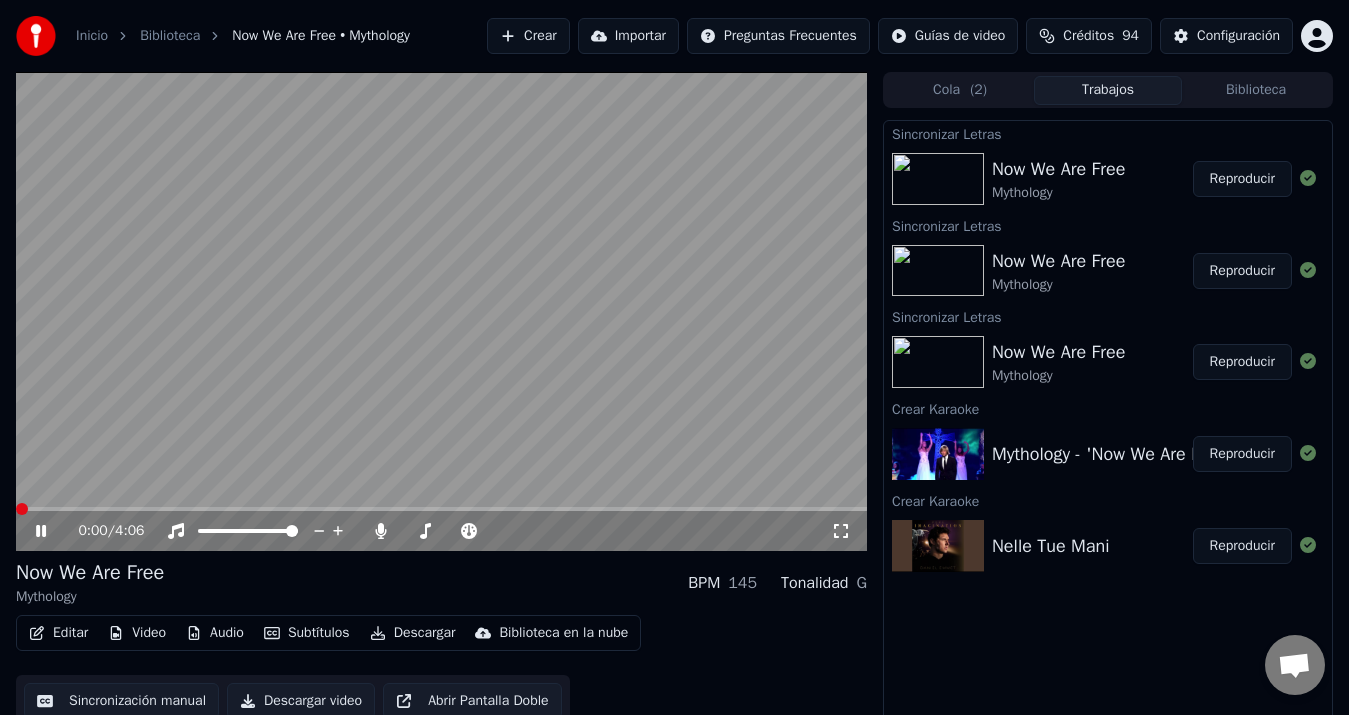 click 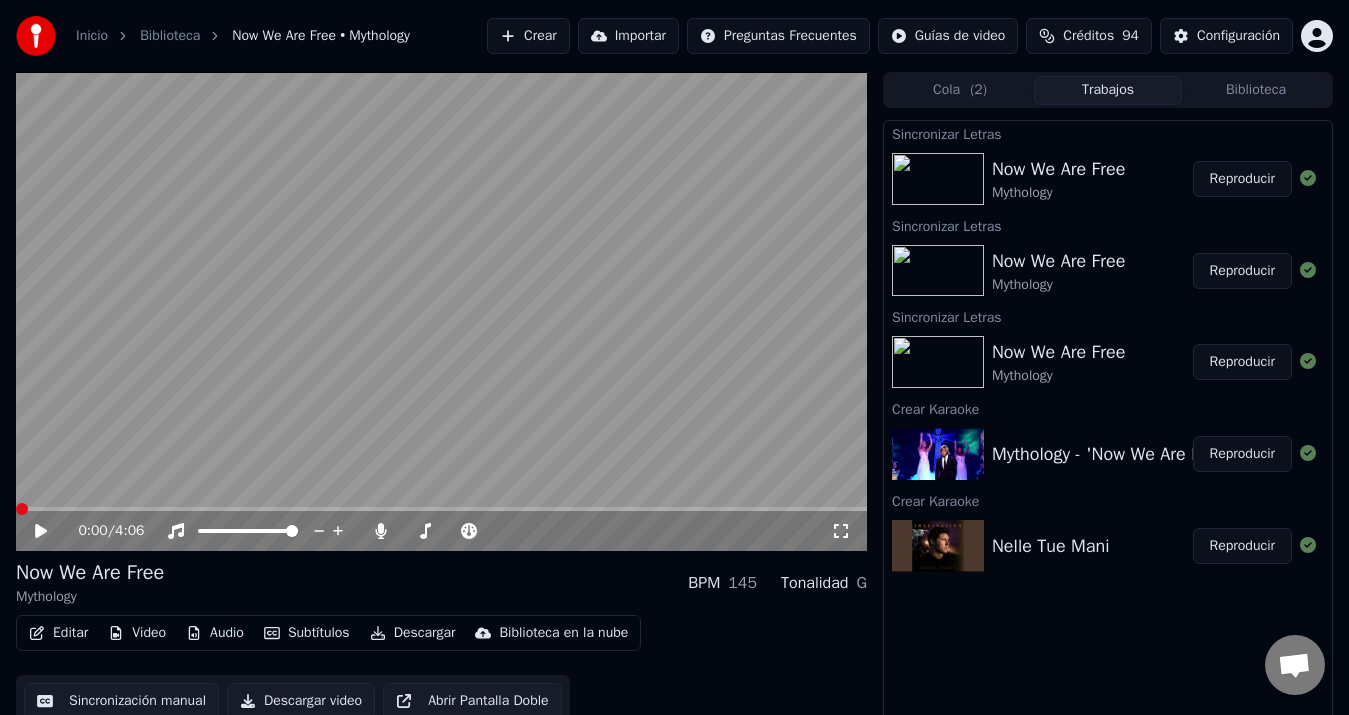 click 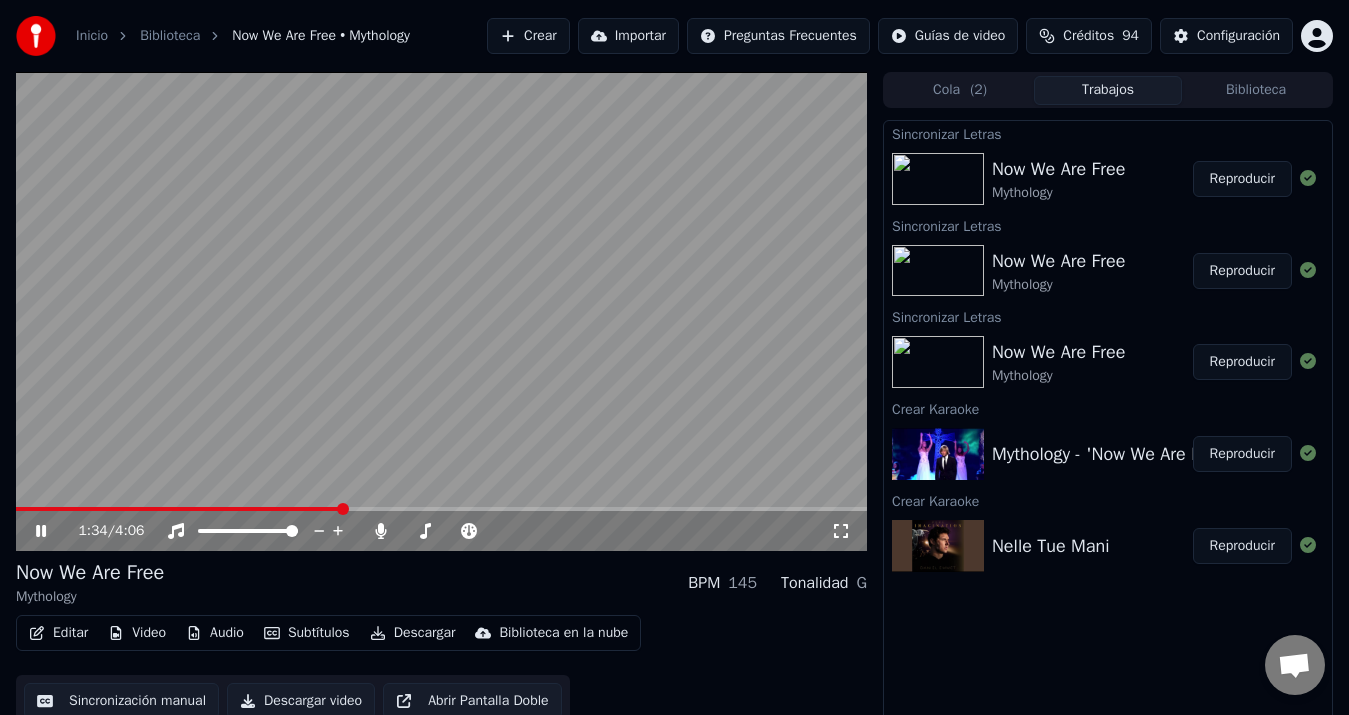 click on "Reproducir" at bounding box center (1242, 179) 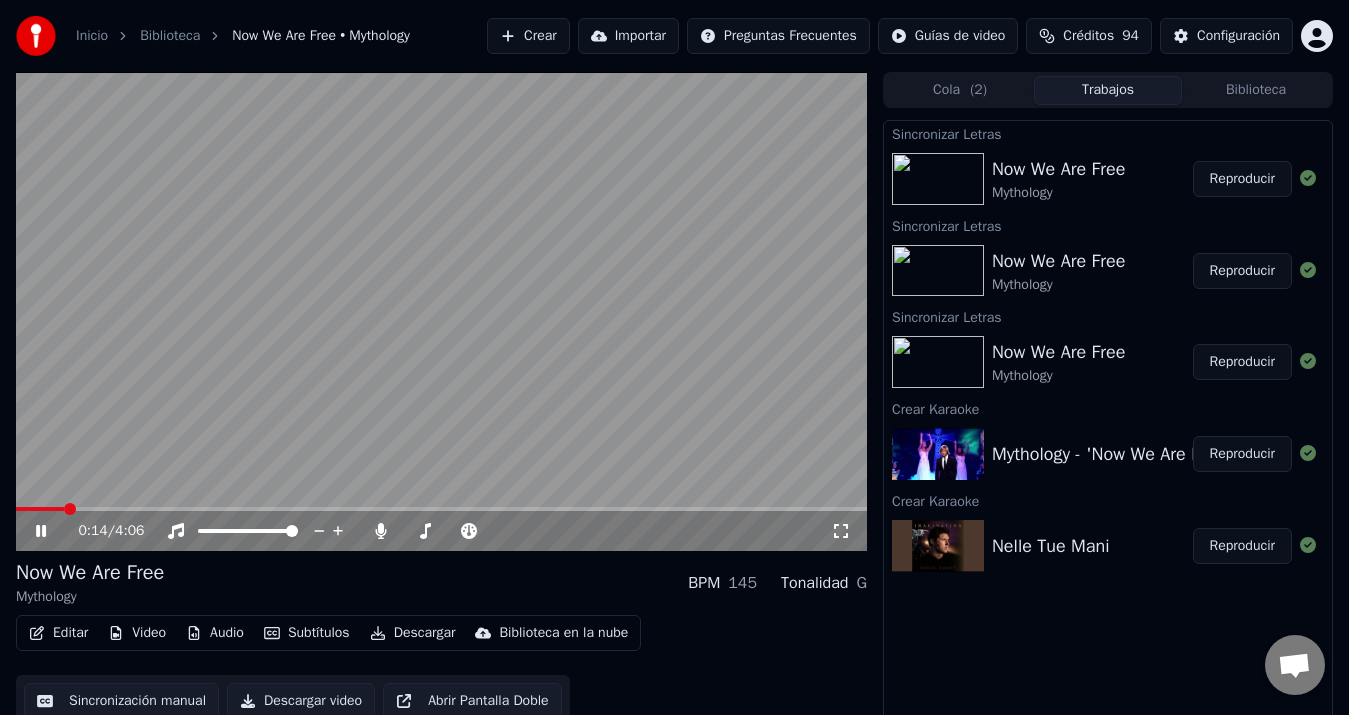 click at bounding box center (441, 509) 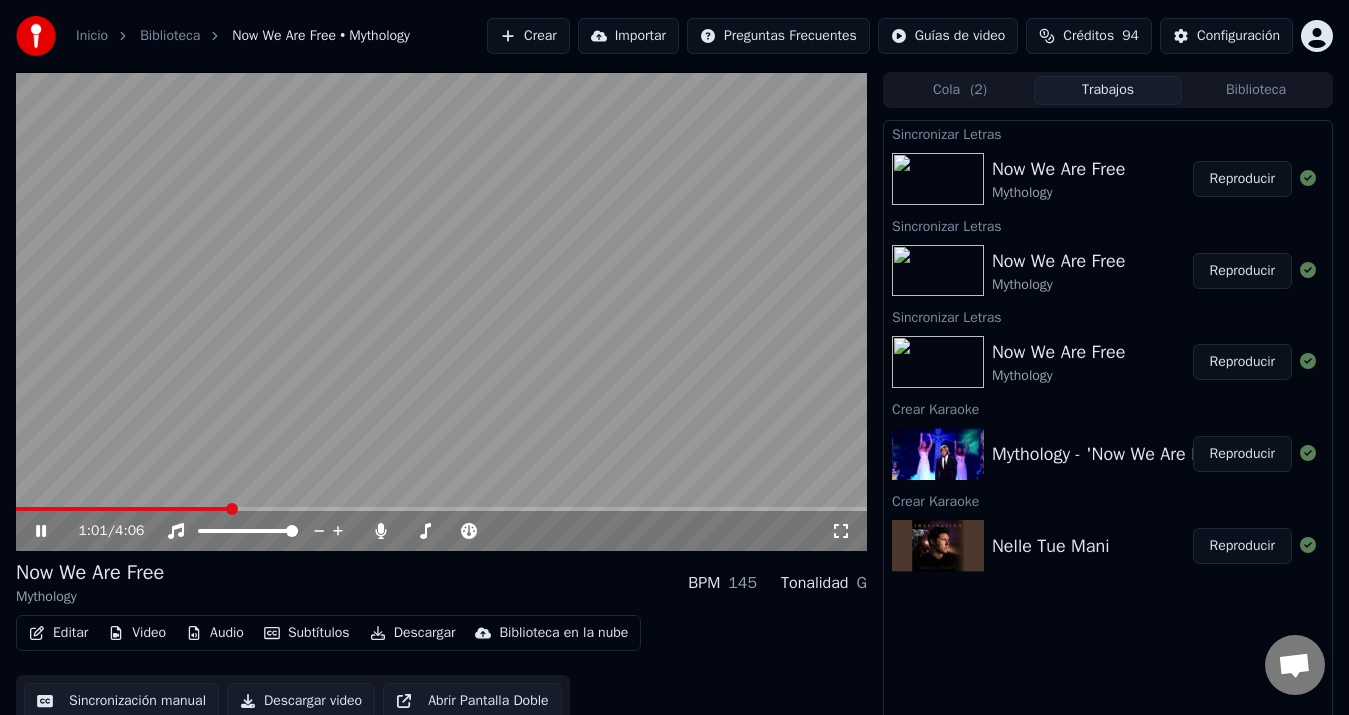 click at bounding box center (441, 311) 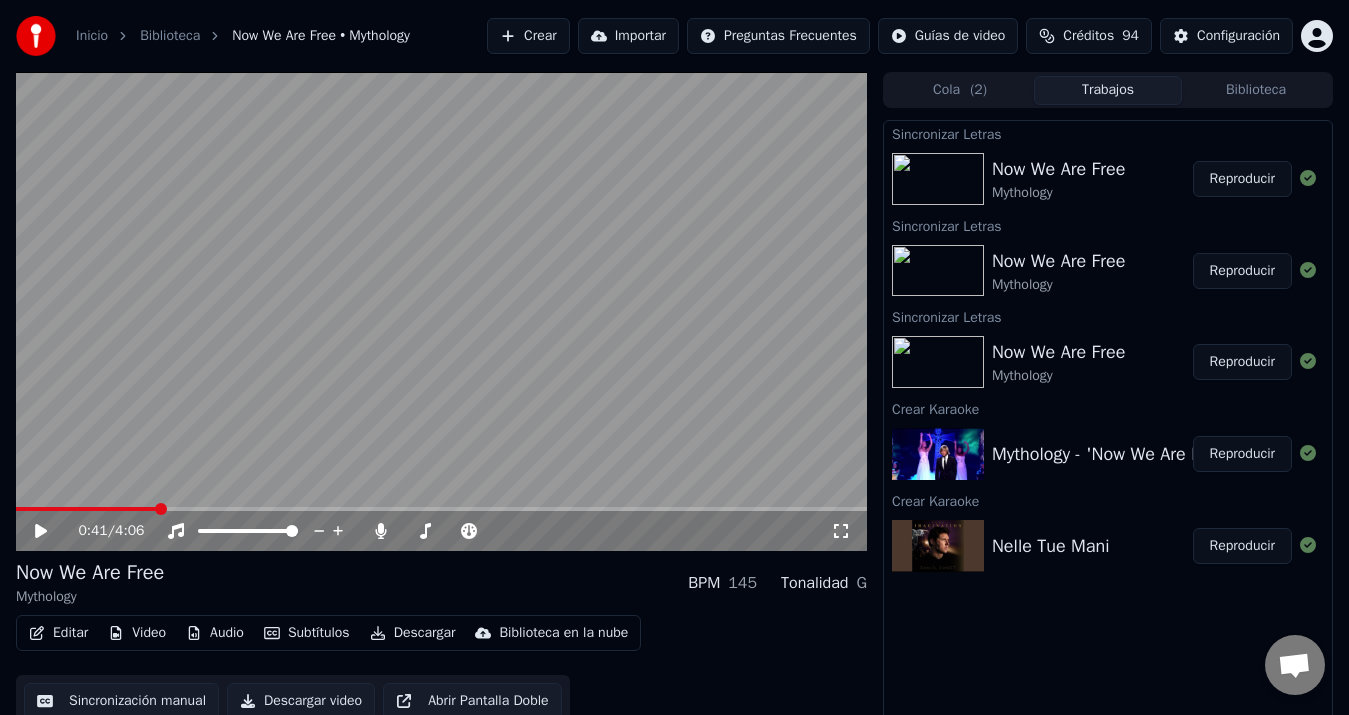 click at bounding box center (86, 509) 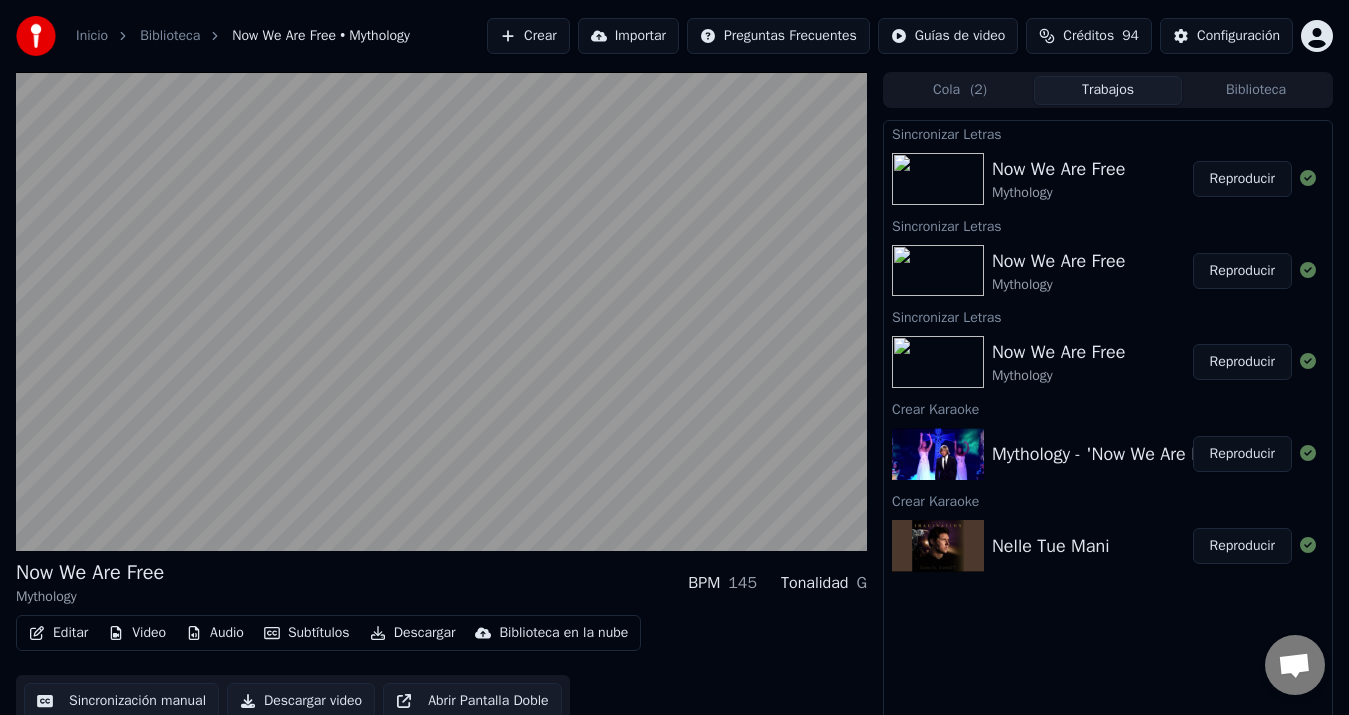 click on "Reproducir" at bounding box center [1242, 271] 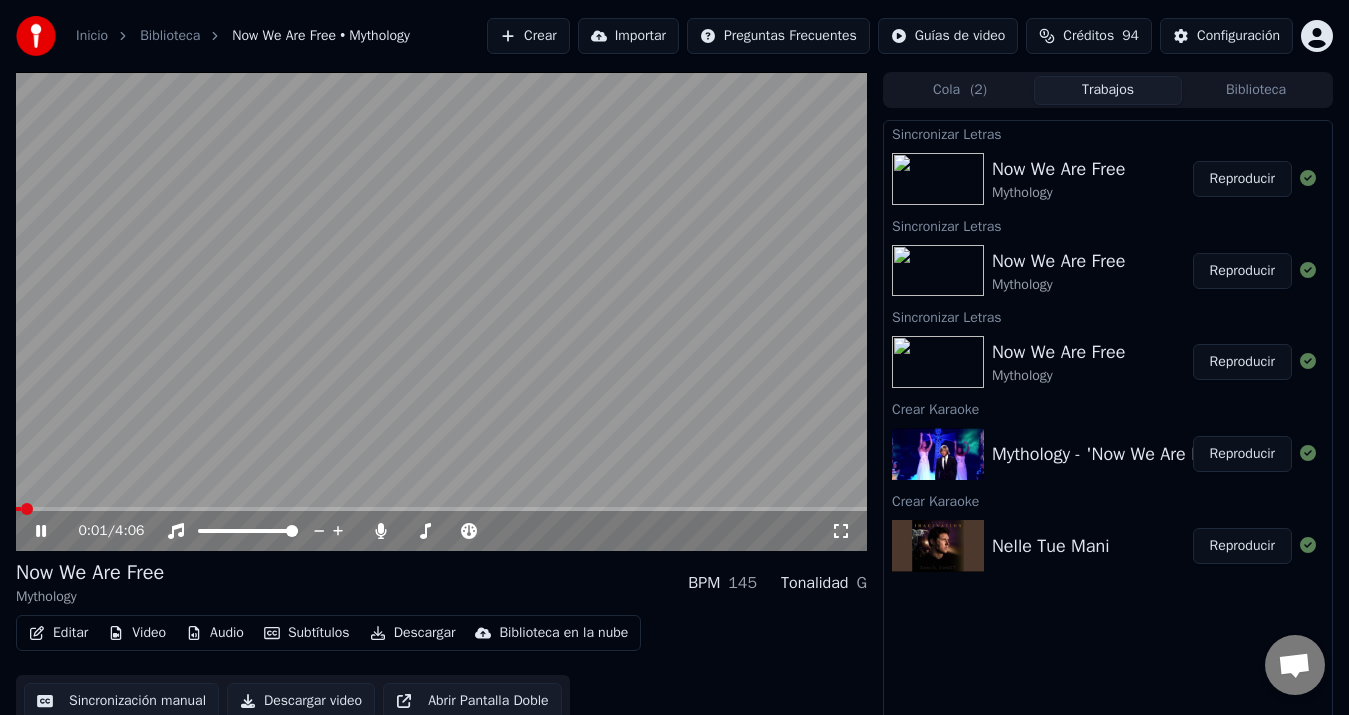 click at bounding box center [441, 509] 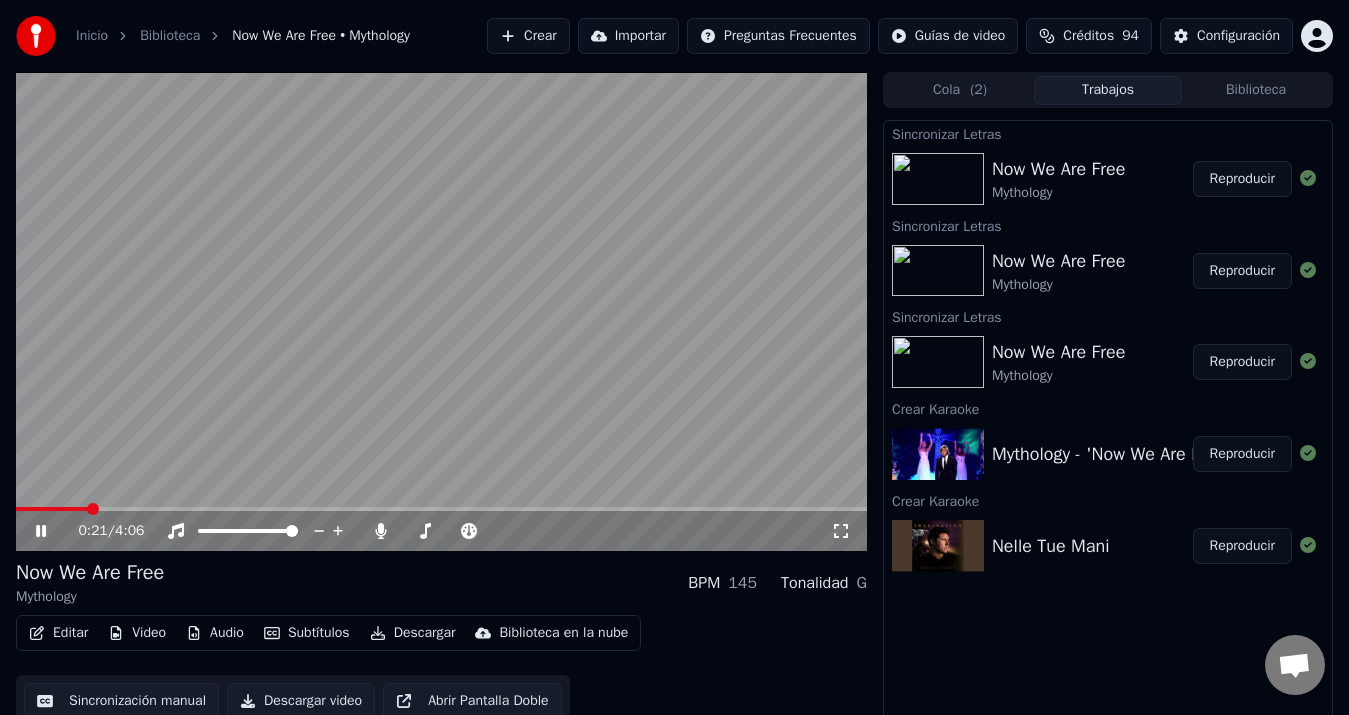 click on "Reproducir" at bounding box center [1242, 362] 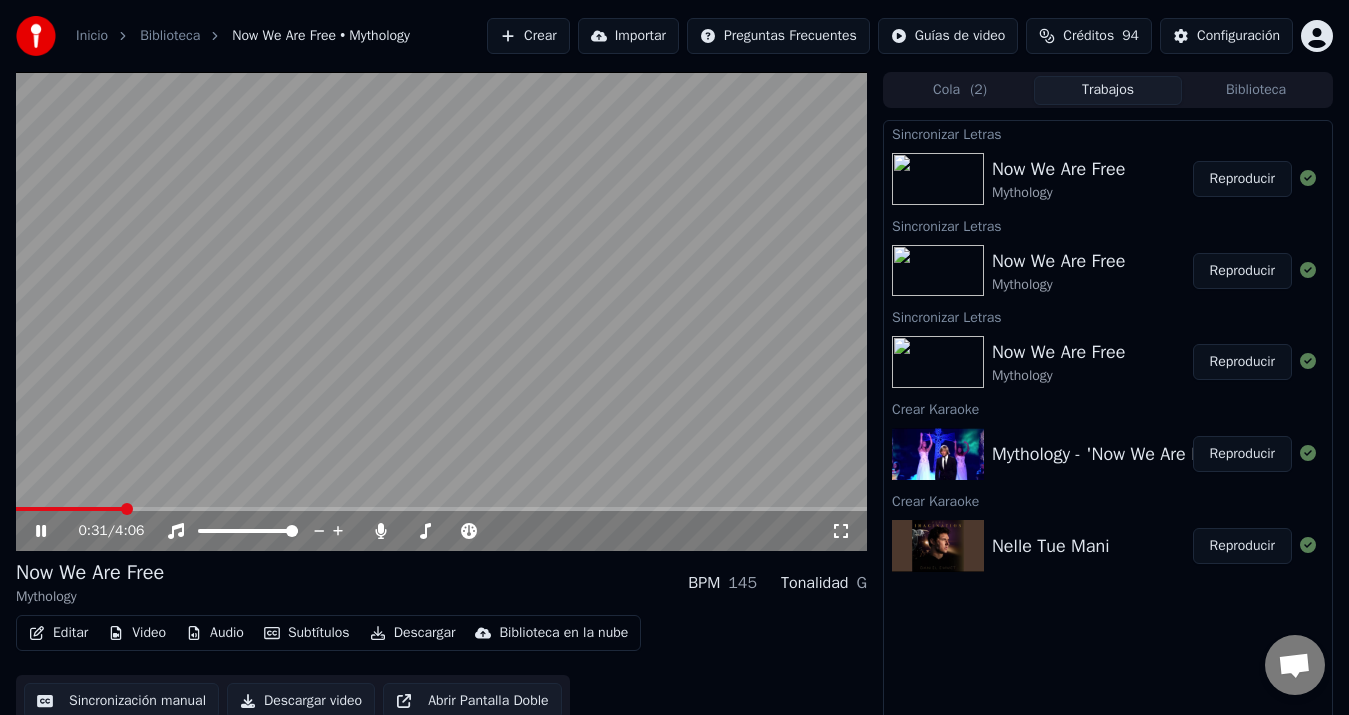 click at bounding box center [441, 509] 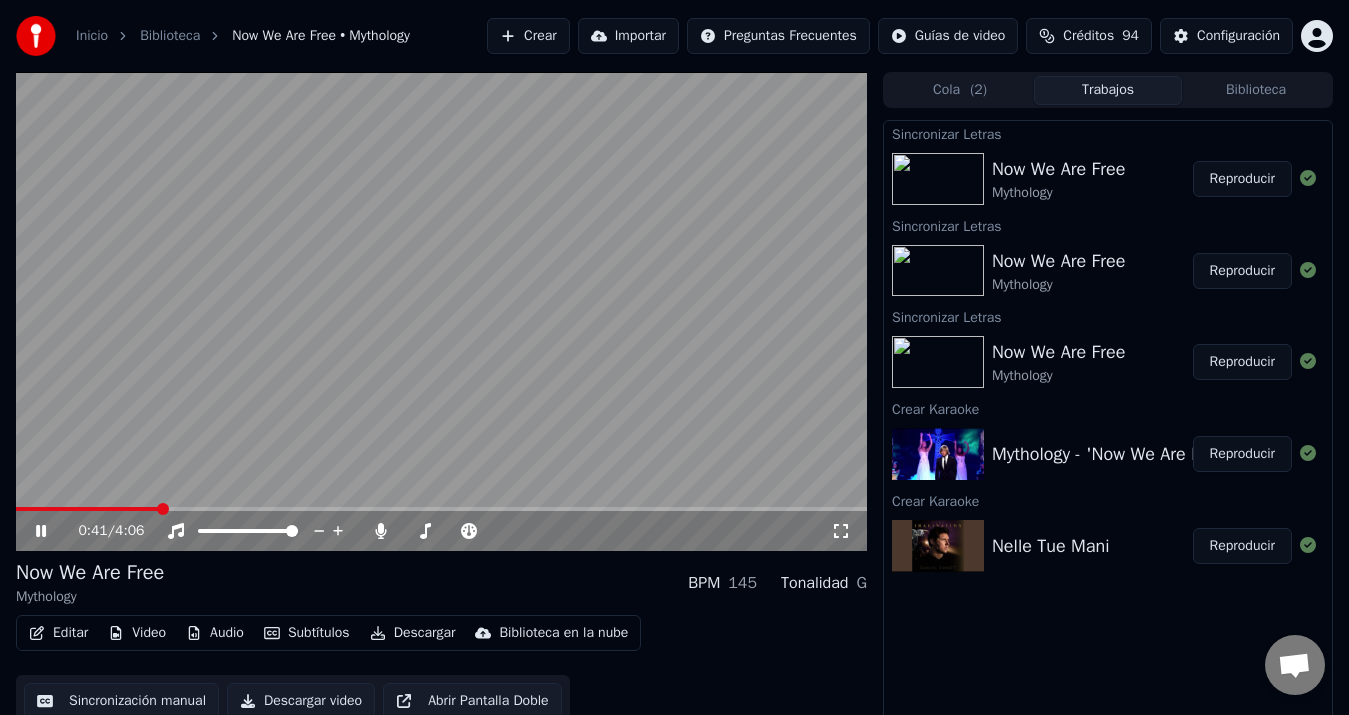 click 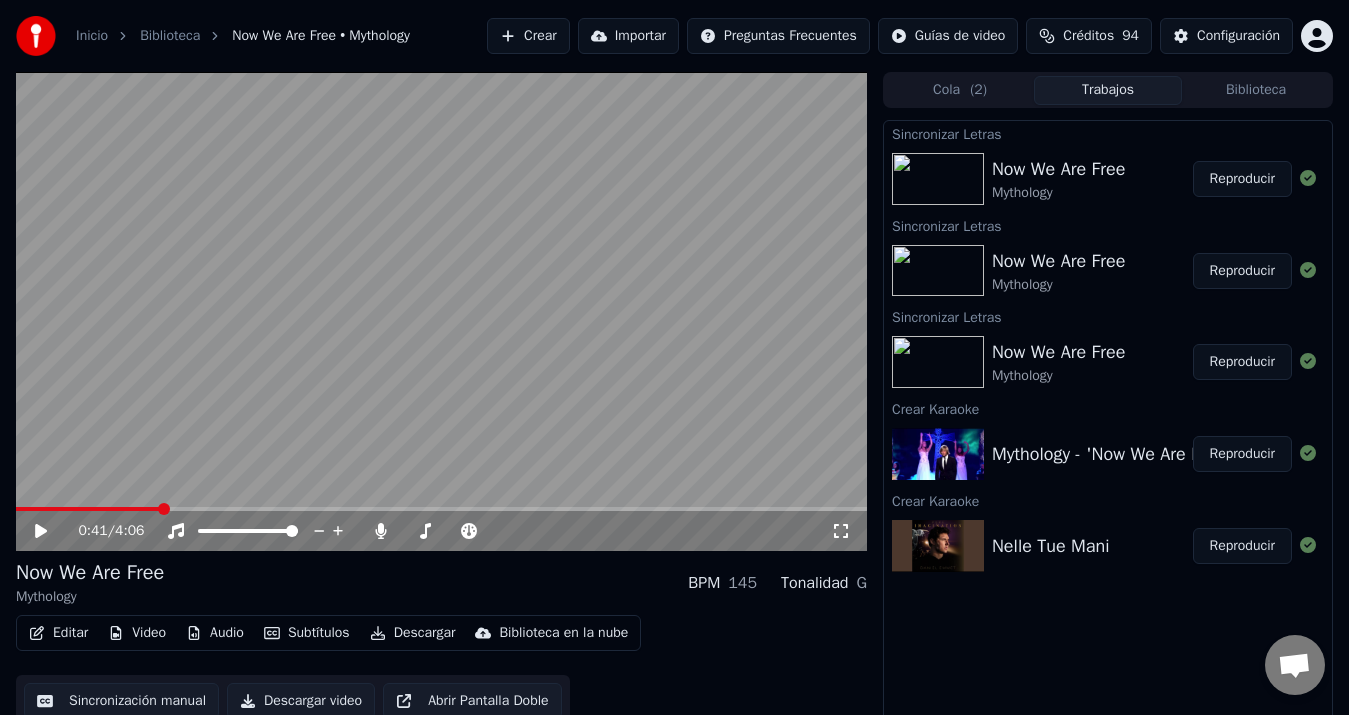 click on "Reproducir" at bounding box center (1242, 454) 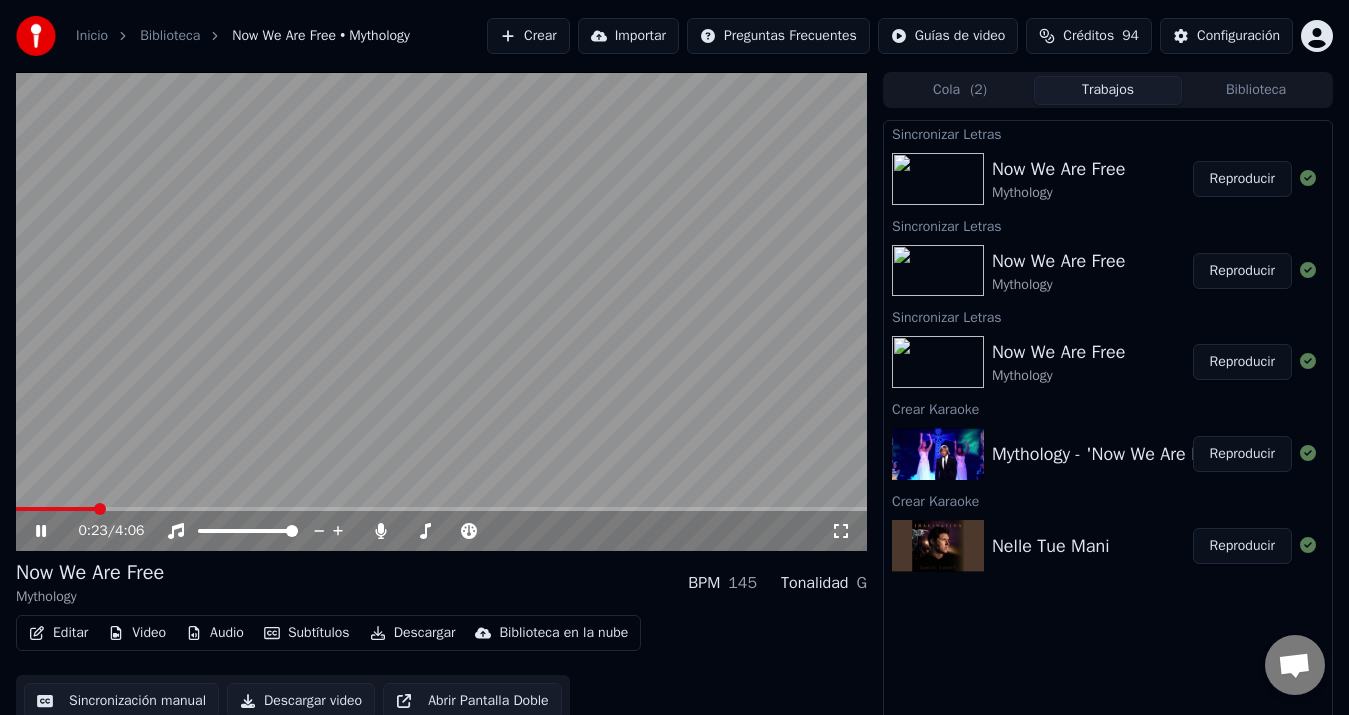 click at bounding box center [441, 509] 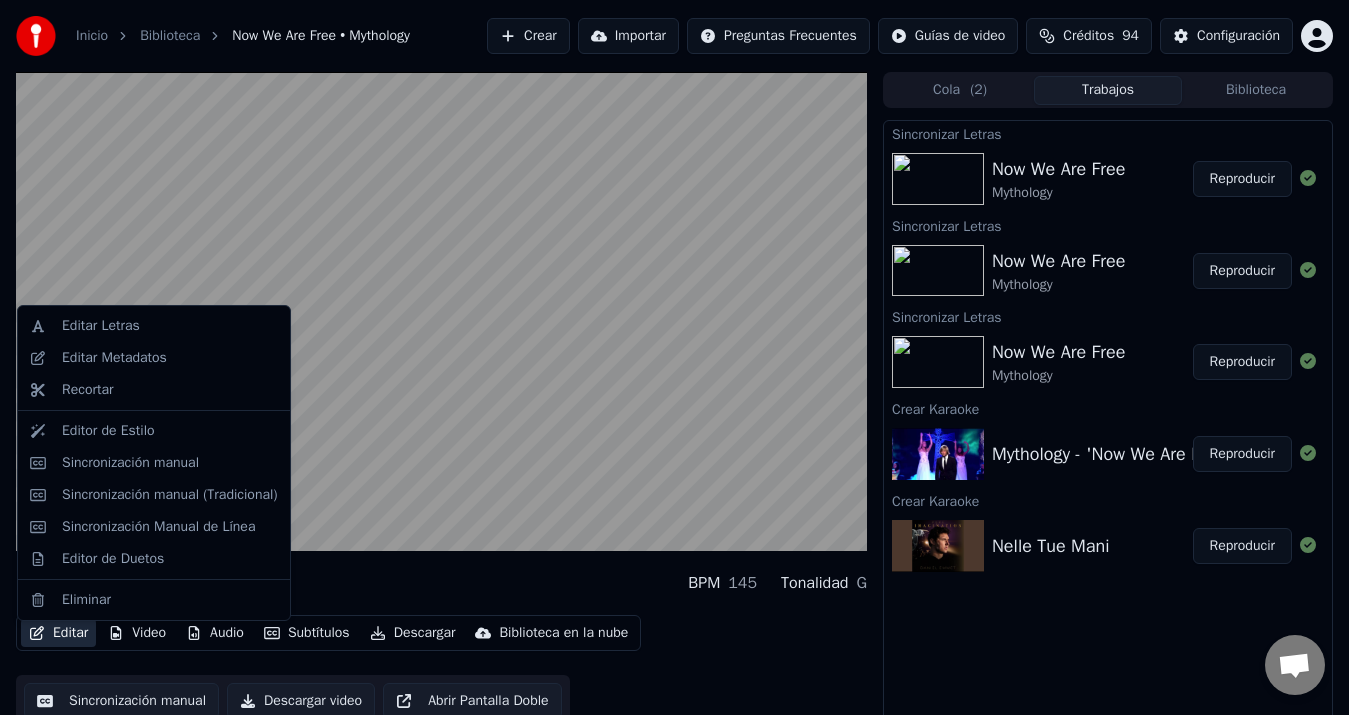 click on "Editar" at bounding box center [58, 633] 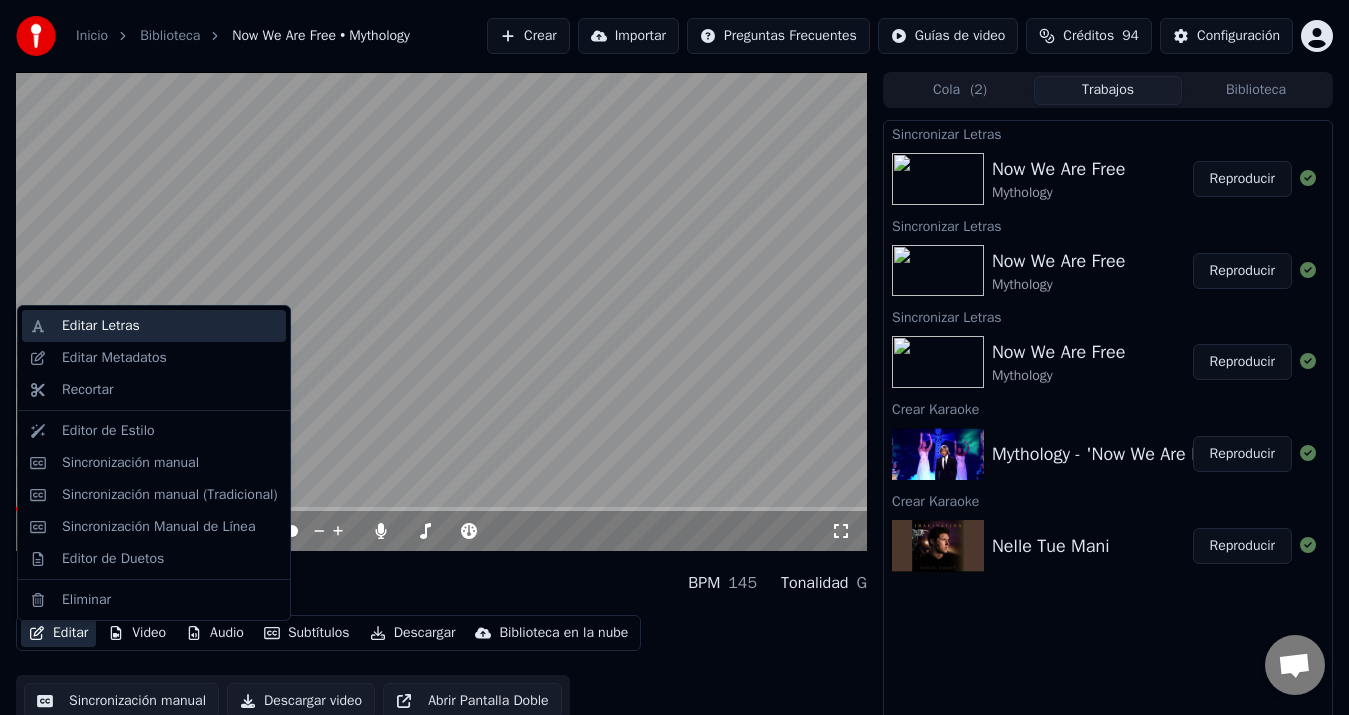click on "Editar Letras" at bounding box center (170, 326) 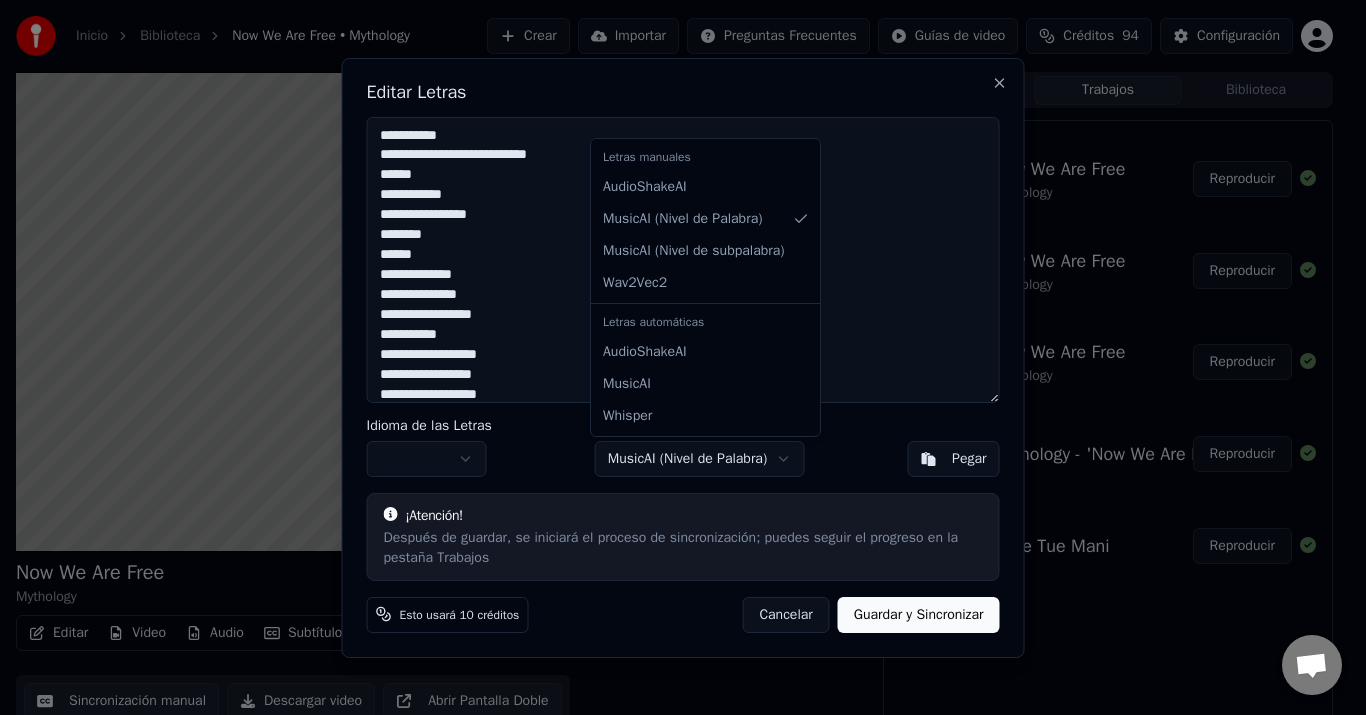 click on "Inicio Biblioteca Now We Are Free • Mythology Crear Importar Preguntas Frecuentes Guías de video Créditos [NUMBER] Configuración Now We Are Free Mythology BPM 145 Tonalidad G Editar Video Audio Subtítulos Descargar Biblioteca en la nube Sincronización manual Descargar video Abrir Pantalla Doble Cola ( [NUMBER] ) Trabajos Biblioteca Sincronizar Letras Now We Are Free Mythology Reproducir Sincronizar Letras Now We Are Free Mythology Reproducir Sincronizar Letras Now We Are Free Mythology Reproducir Crear Karaoke Mythology - 'Now We Are Free' Reproducir Crear Karaoke Nelle Tue Mani ReproducirEditar Letras Idioma de las Letras Modelo de Sincronización MusicAI ( Nivel de Palabra ) Pegar ¡Atención! Después de guardar, se iniciará el proceso de sincronización; puedes seguir el progreso en la pestaña Trabajos Esto usará [NUMBER] créditos Cancelar Guardar y Sincronizar Close Letras manuales AudioShakeAI MusicAI ( Nivel de Palabra ) MusicAI ( Nivel de subpalabra ) Wav2Vec2 Letras automáticas AudioShakeAI MusicAI Whisper" at bounding box center (674, 357) 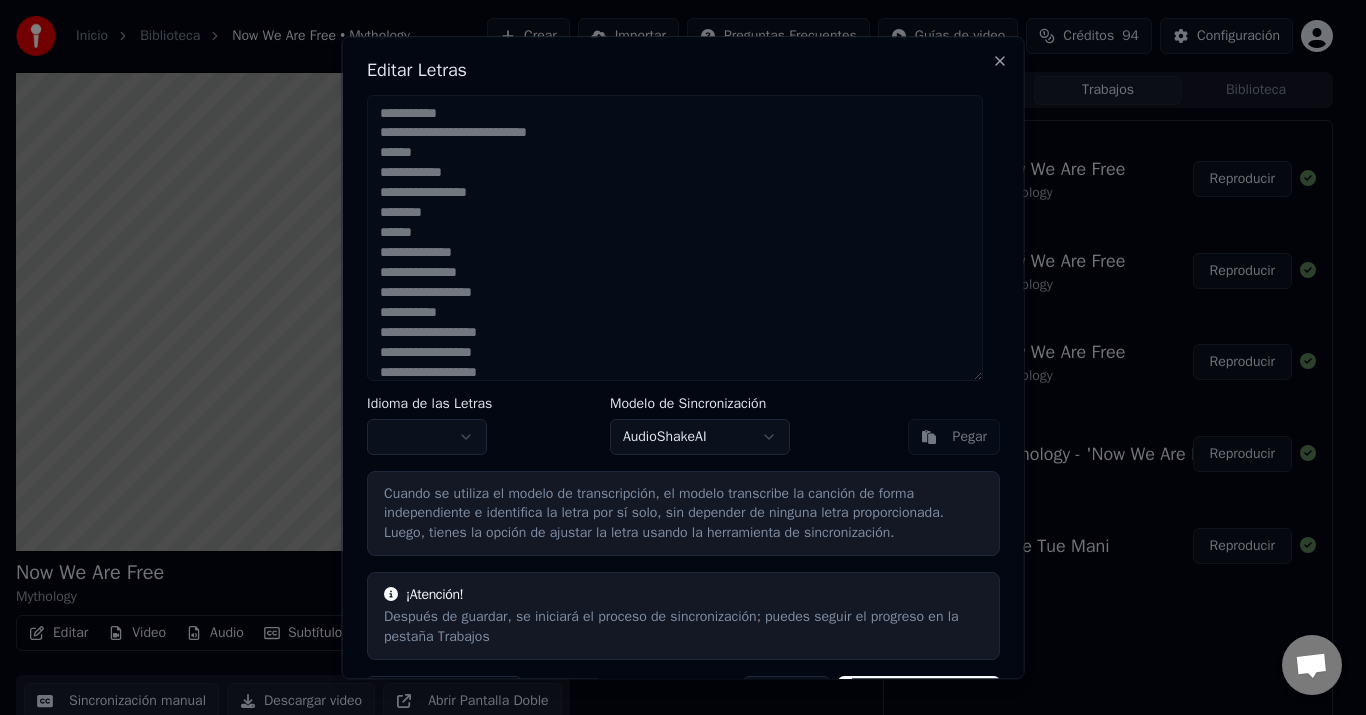 scroll, scrollTop: 58, scrollLeft: 0, axis: vertical 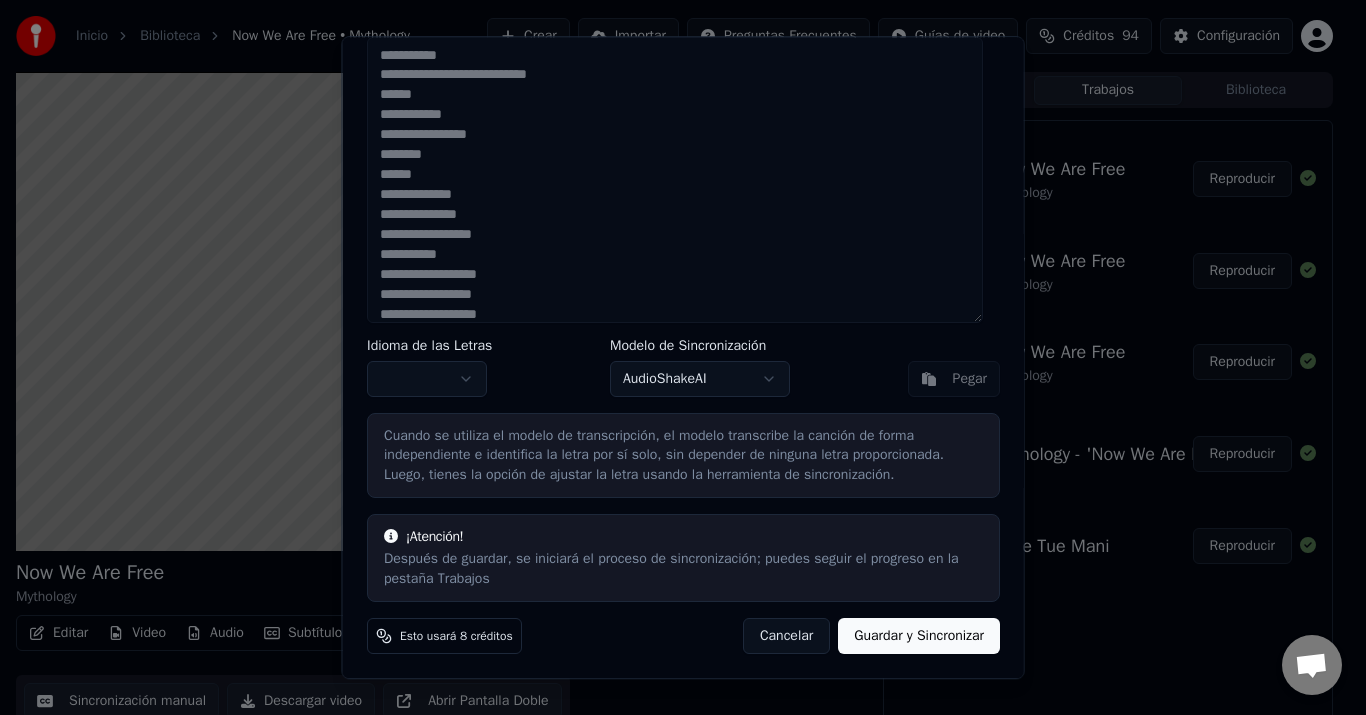 click on "Guardar y Sincronizar" at bounding box center [919, 637] 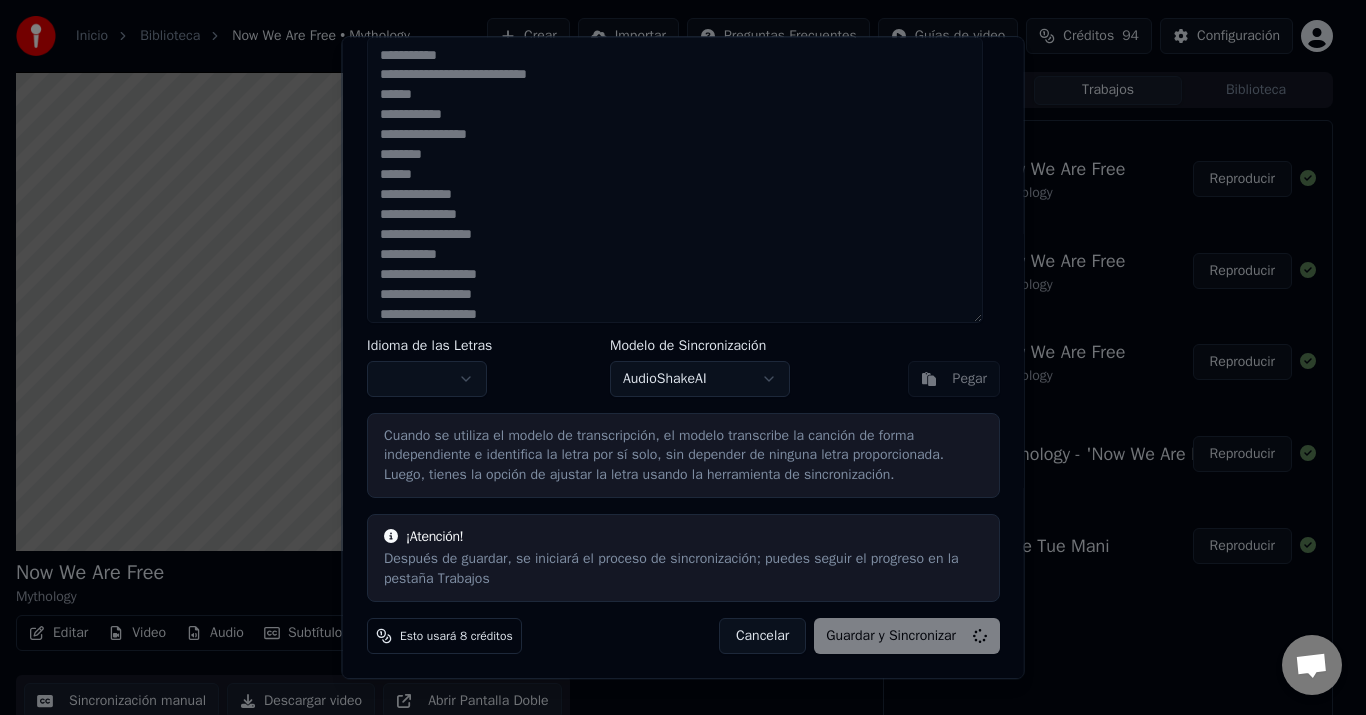 type 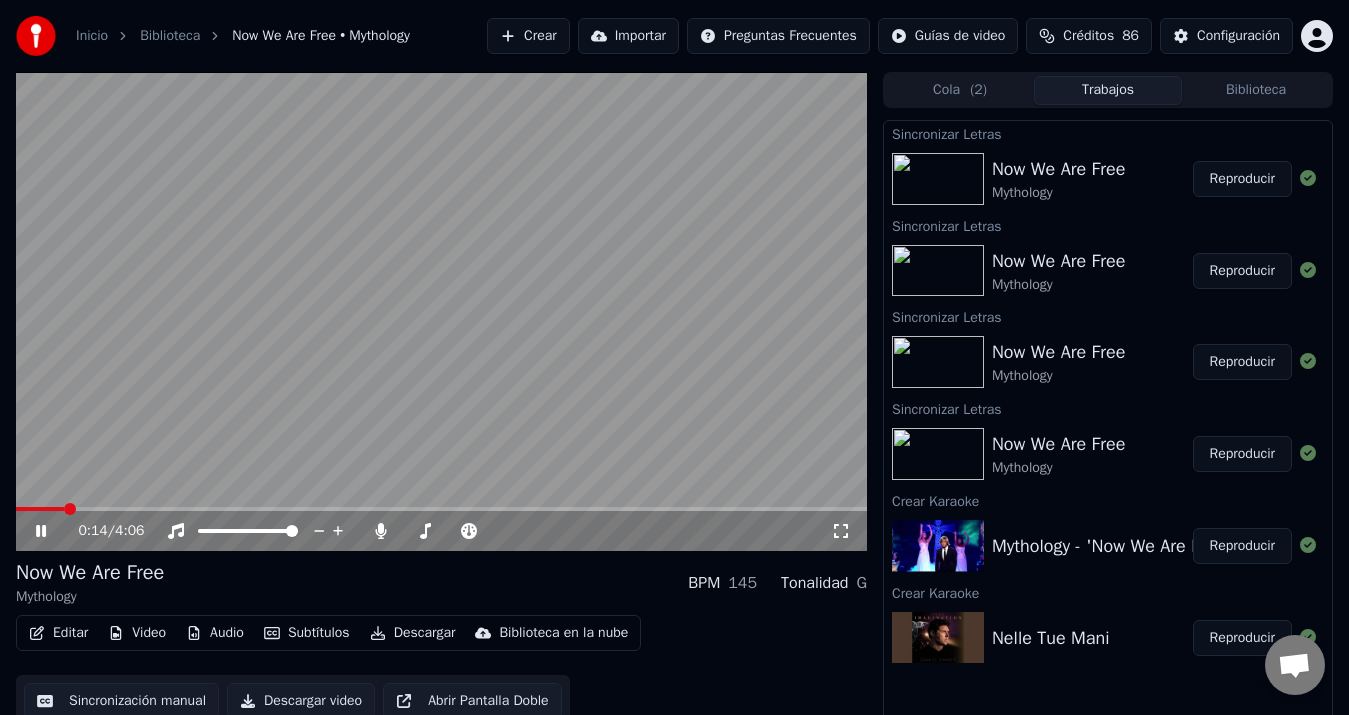 click at bounding box center [40, 509] 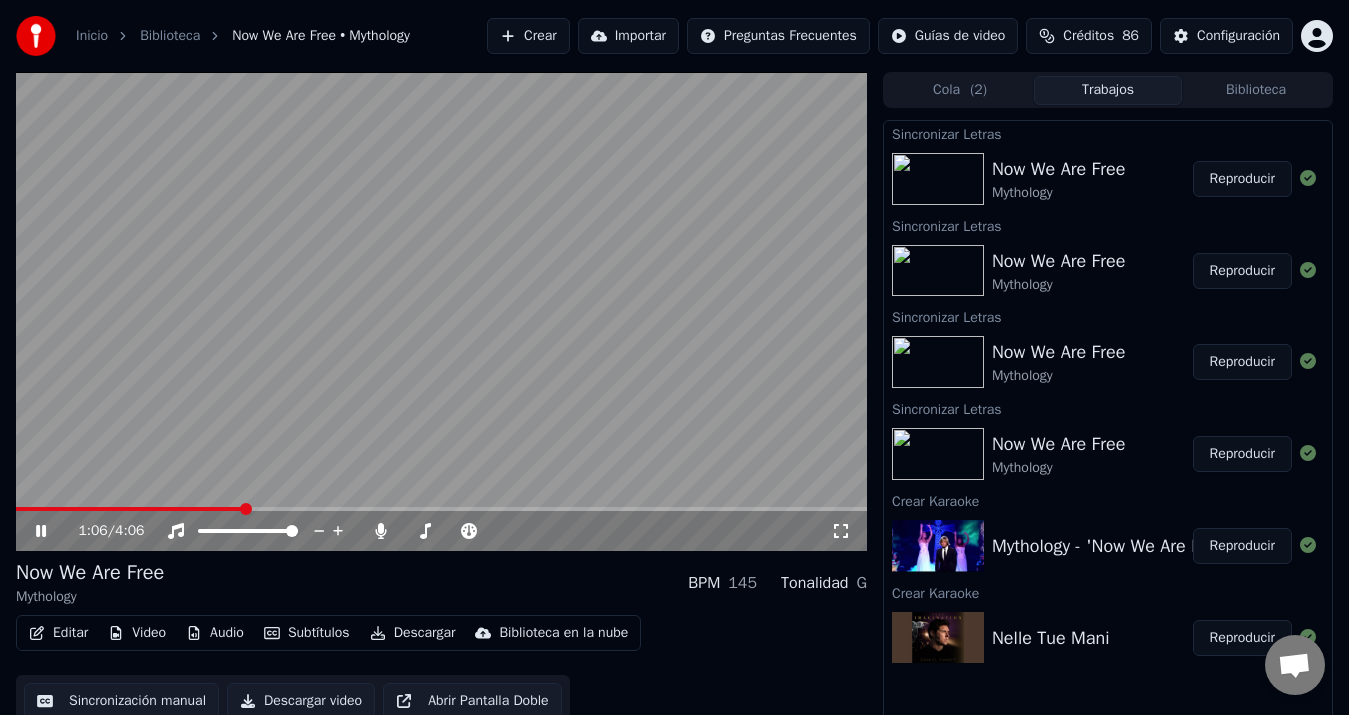 click at bounding box center [130, 509] 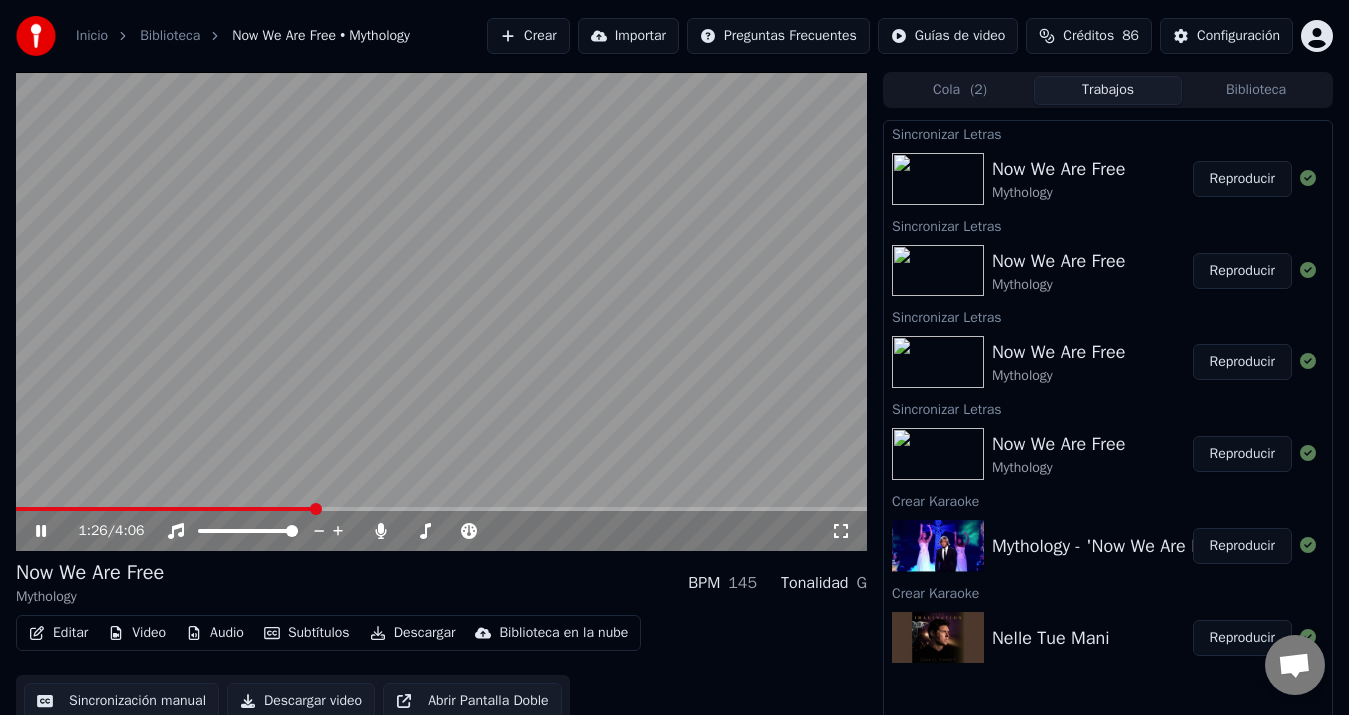 click on "Editar" at bounding box center (58, 633) 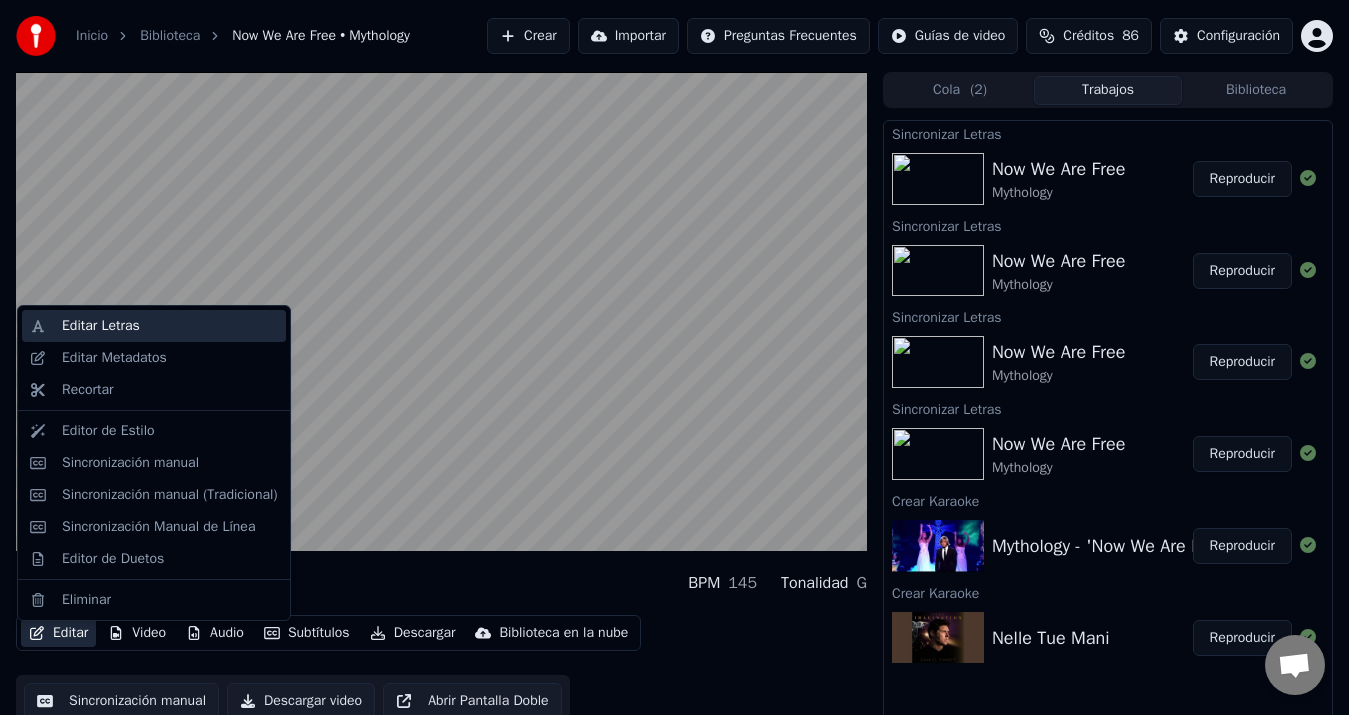 click on "Editar Letras" at bounding box center [170, 326] 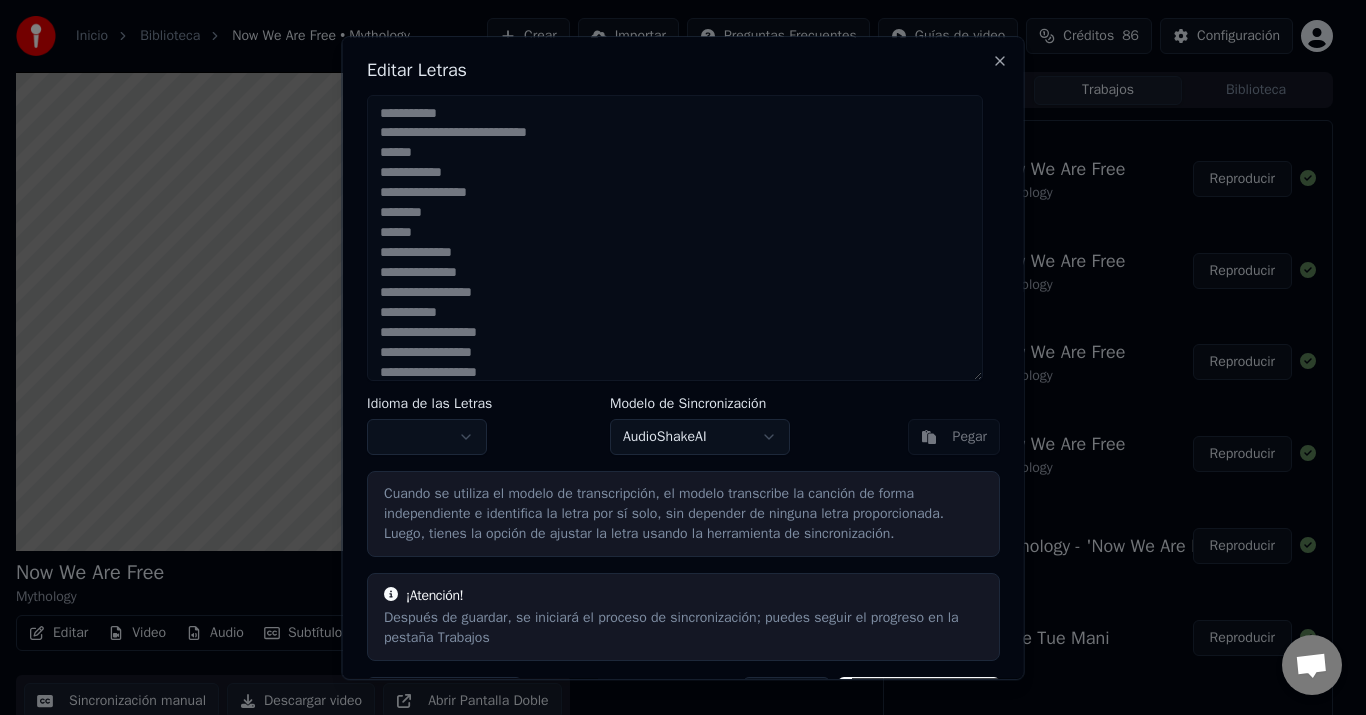 click on "**********" at bounding box center [675, 238] 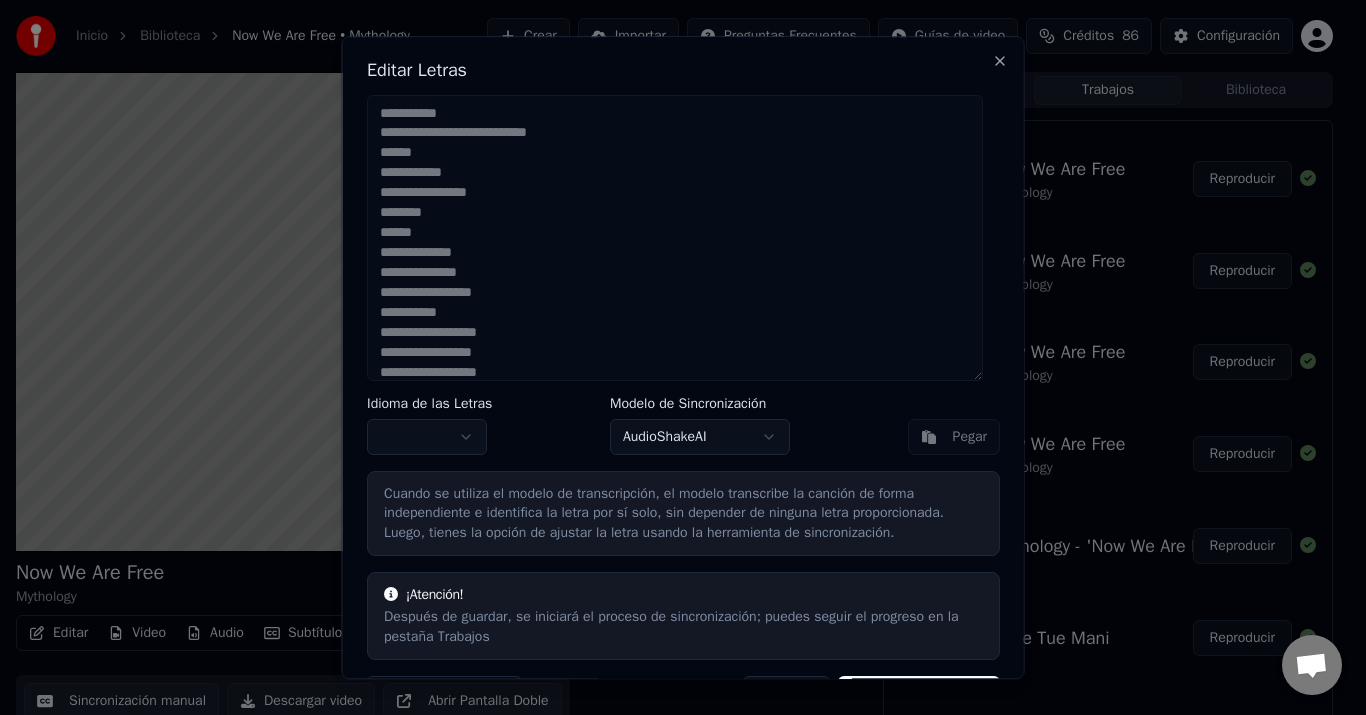 click on "Editar Letras" at bounding box center [683, 70] 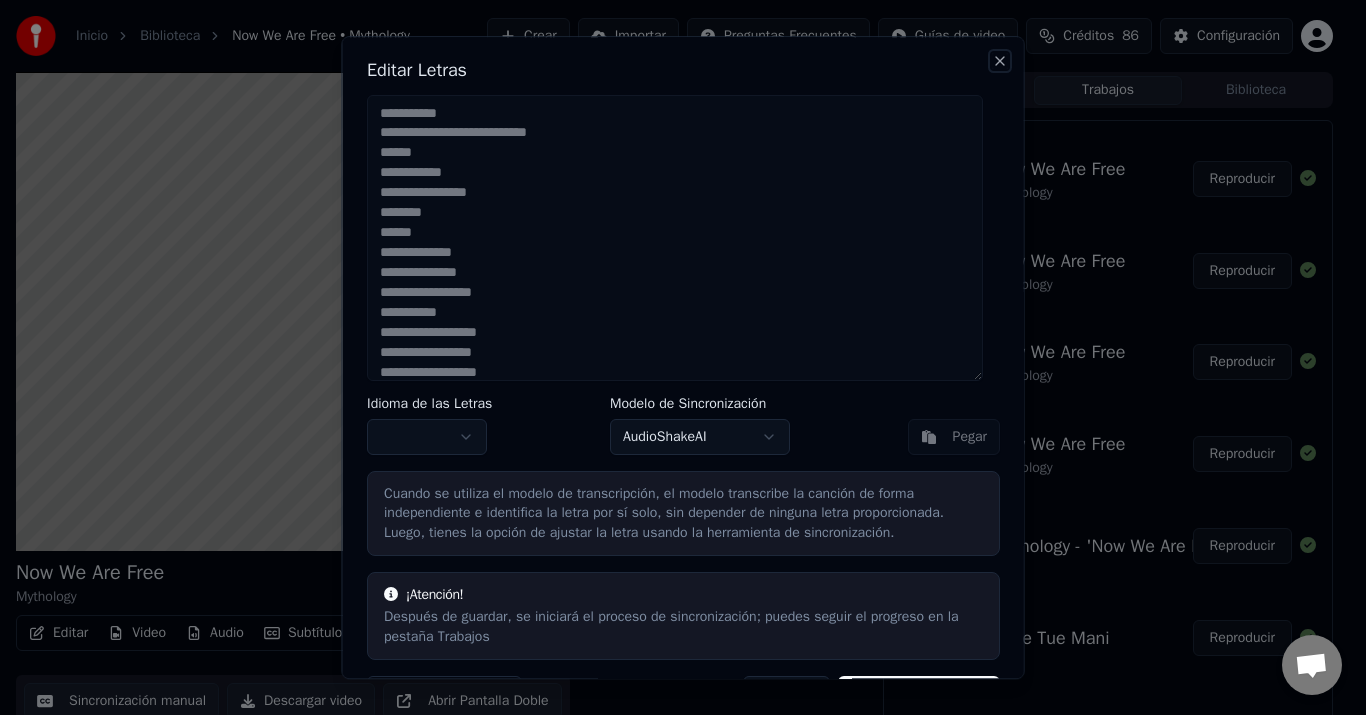 click on "Close" at bounding box center [1000, 61] 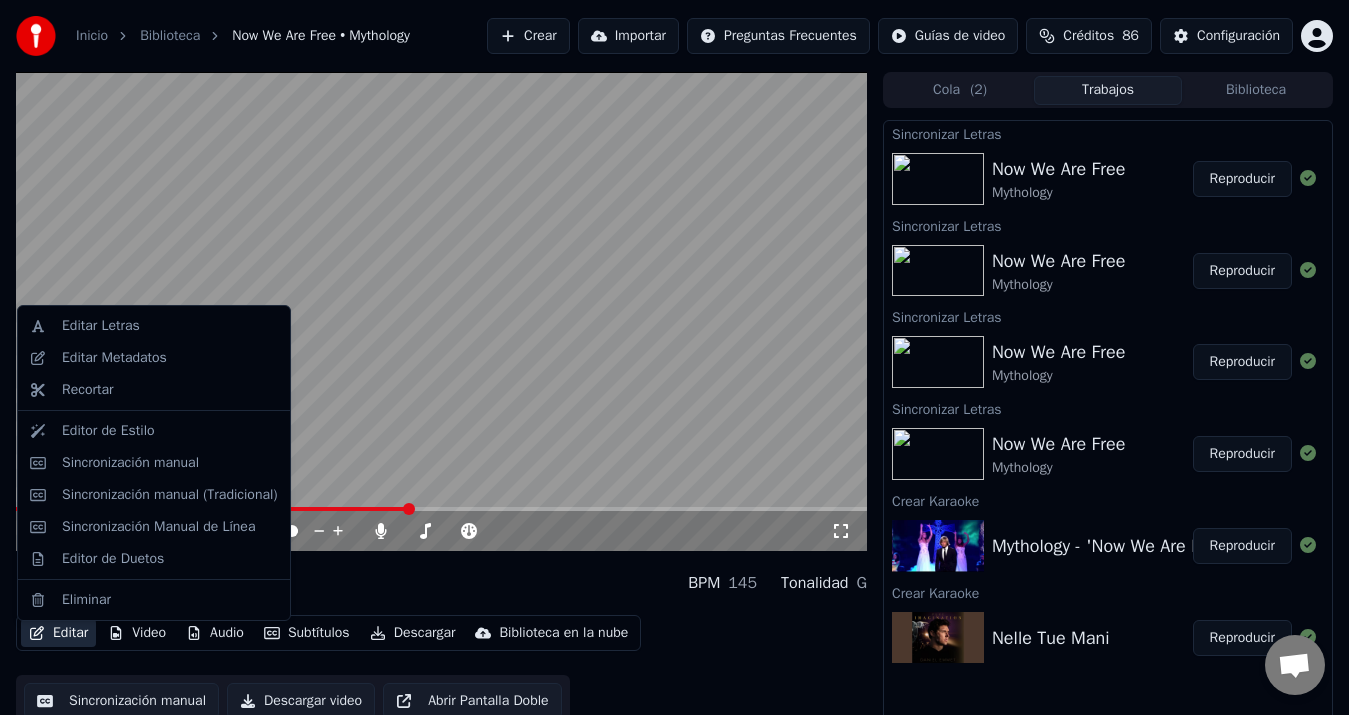 click on "Editar" at bounding box center [58, 633] 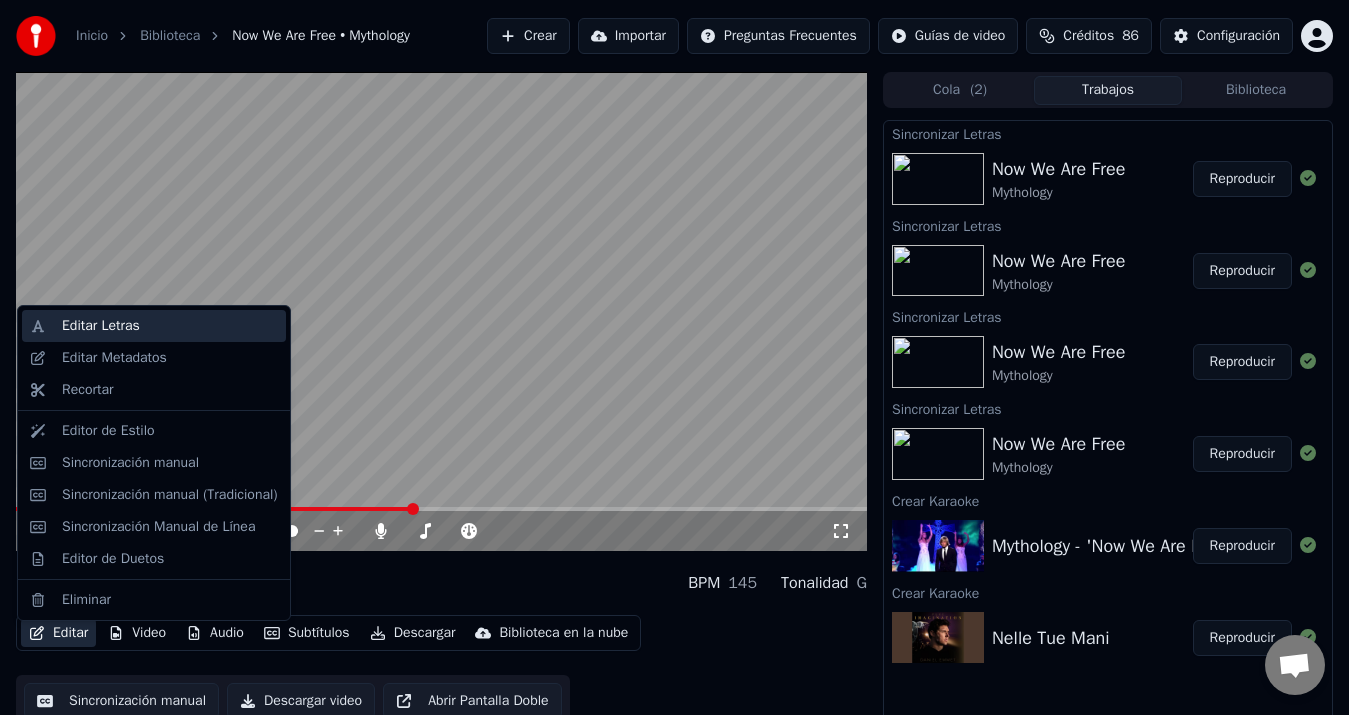 click on "Editar Letras" at bounding box center [170, 326] 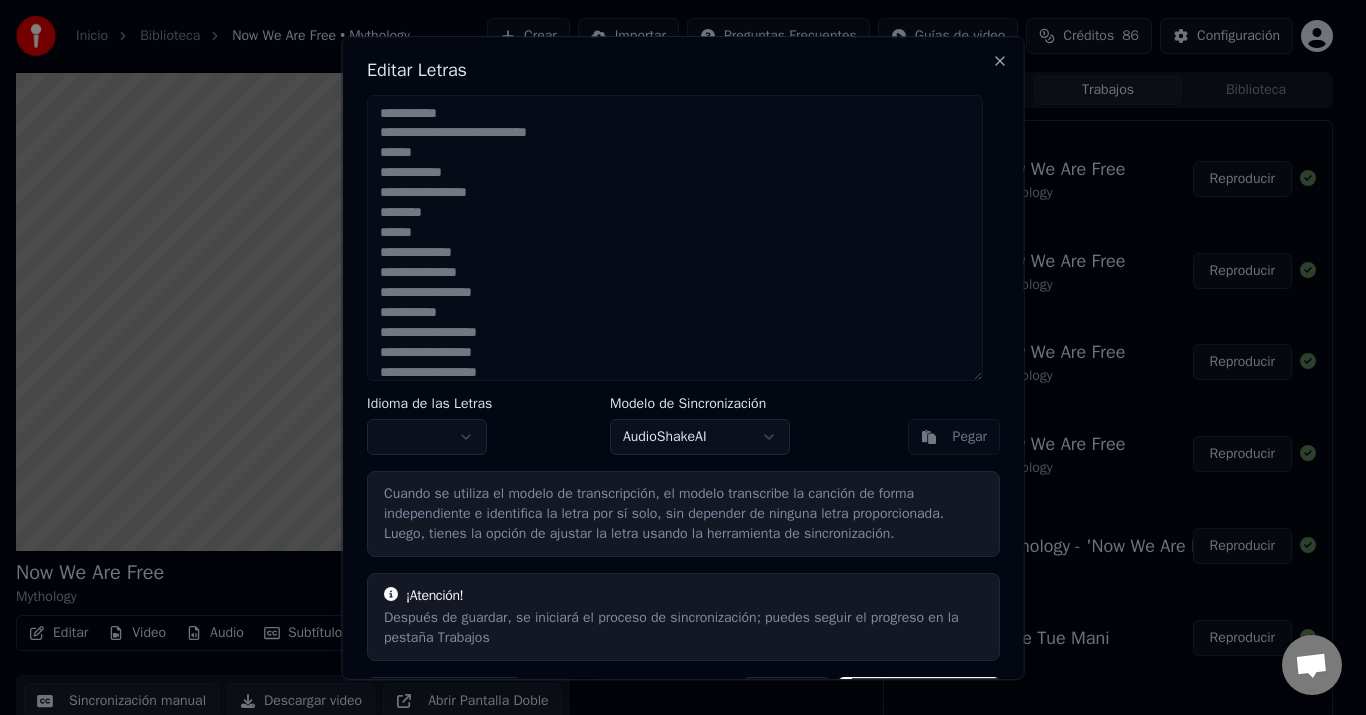 click on "**********" at bounding box center (675, 238) 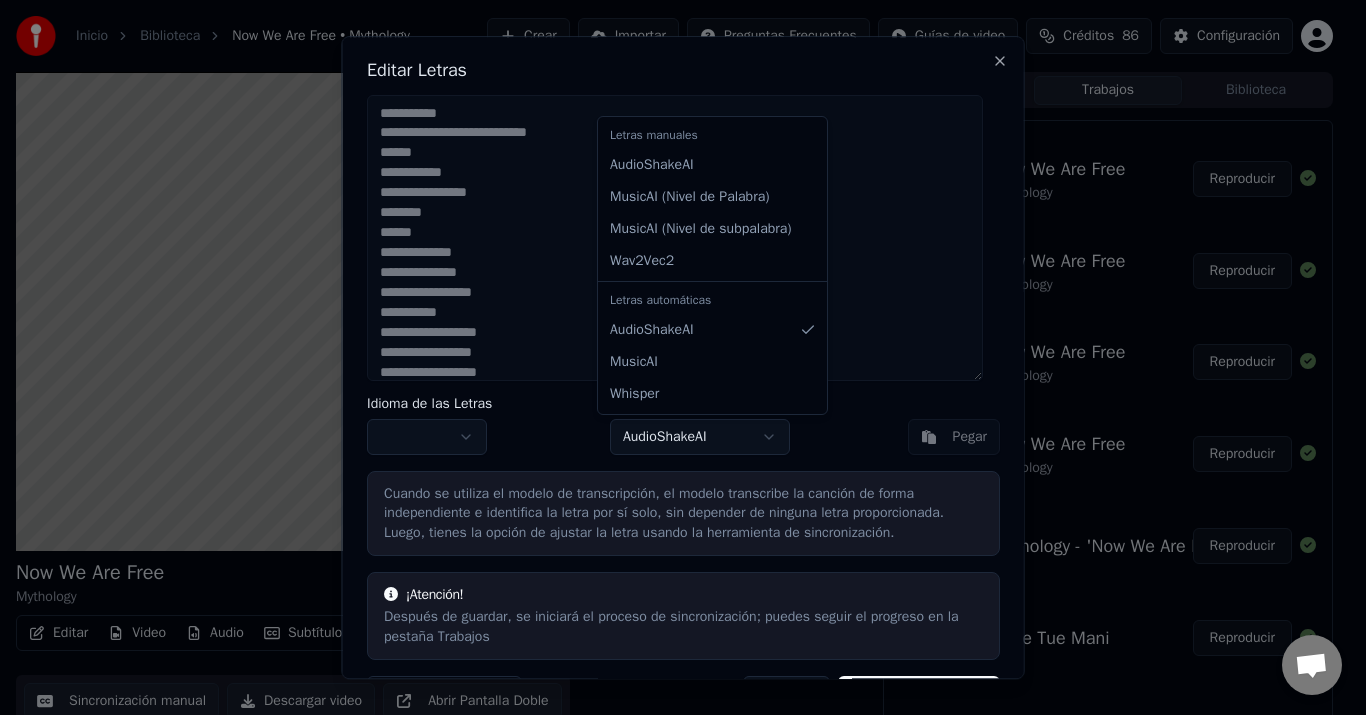 click on "Inicio Biblioteca Now We Are Free • Mythology Crear Importar Preguntas Frecuentes Guías de video Créditos [NUMBER] Configuración Now We Are Free Mythology BPM 145 Tonalidad G Editar Video Audio Subtítulos Descargar Biblioteca en la nube Sincronización manual Descargar video Abrir Pantalla Doble Cola ( [NUMBER] ) Trabajos Biblioteca Sincronizar Letras Now We Are Free Mythology Reproducir Sincronizar Letras Now We Are Free Mythology Reproducir Sincronizar Letras Now We Are Free Mythology Reproducir Crear Karaoke Mythology - 'Now We Are Free' Reproducir Crear Karaoke Nelle Tue Mani ReproducirEditar Letras Idioma de las Letras Modelo de Sincronización AudioShakeAI Pegar Cuando se utiliza el modelo de transcripción, el modelo transcribe la canción de forma independiente e identifica la letra por sí solo, sin depender de ninguna letra proporcionada. Luego, tienes la opción de ajustar la letra usando la herramienta de sincronización. ¡Atención! Cancelar ) )" at bounding box center [674, 357] 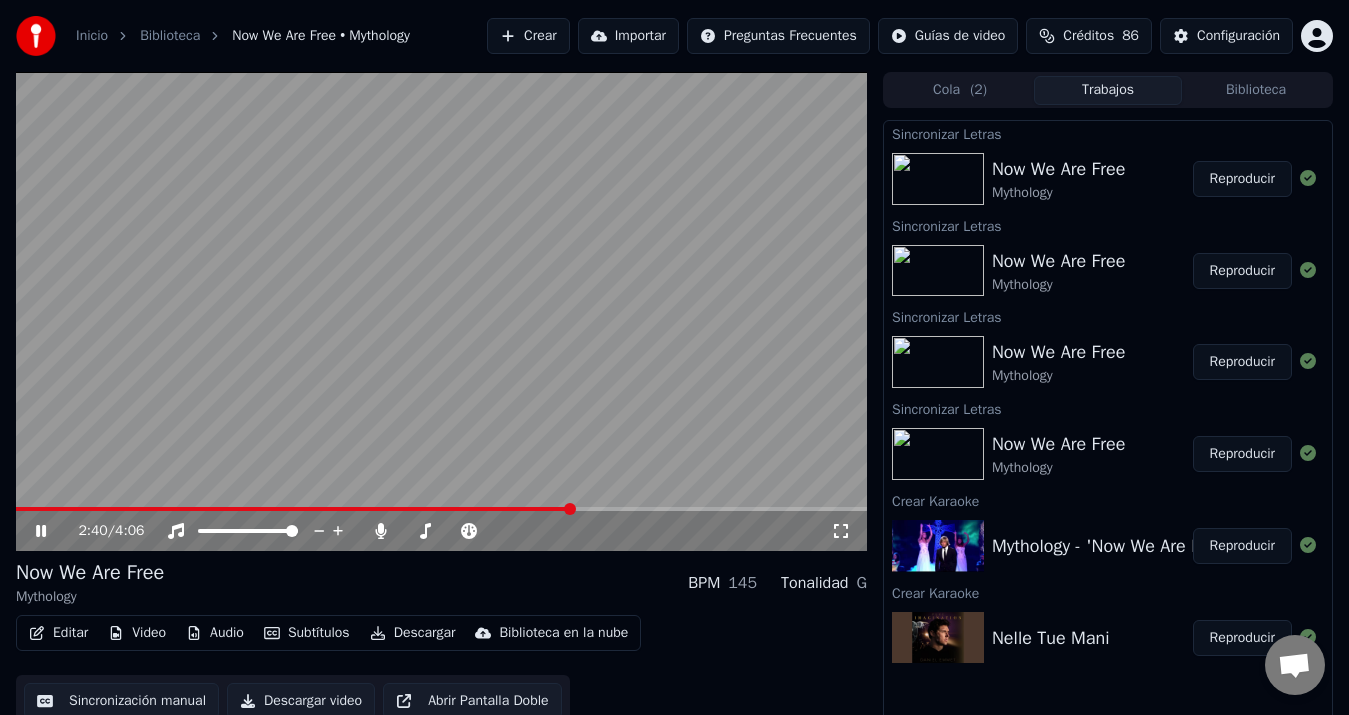 click at bounding box center (441, 311) 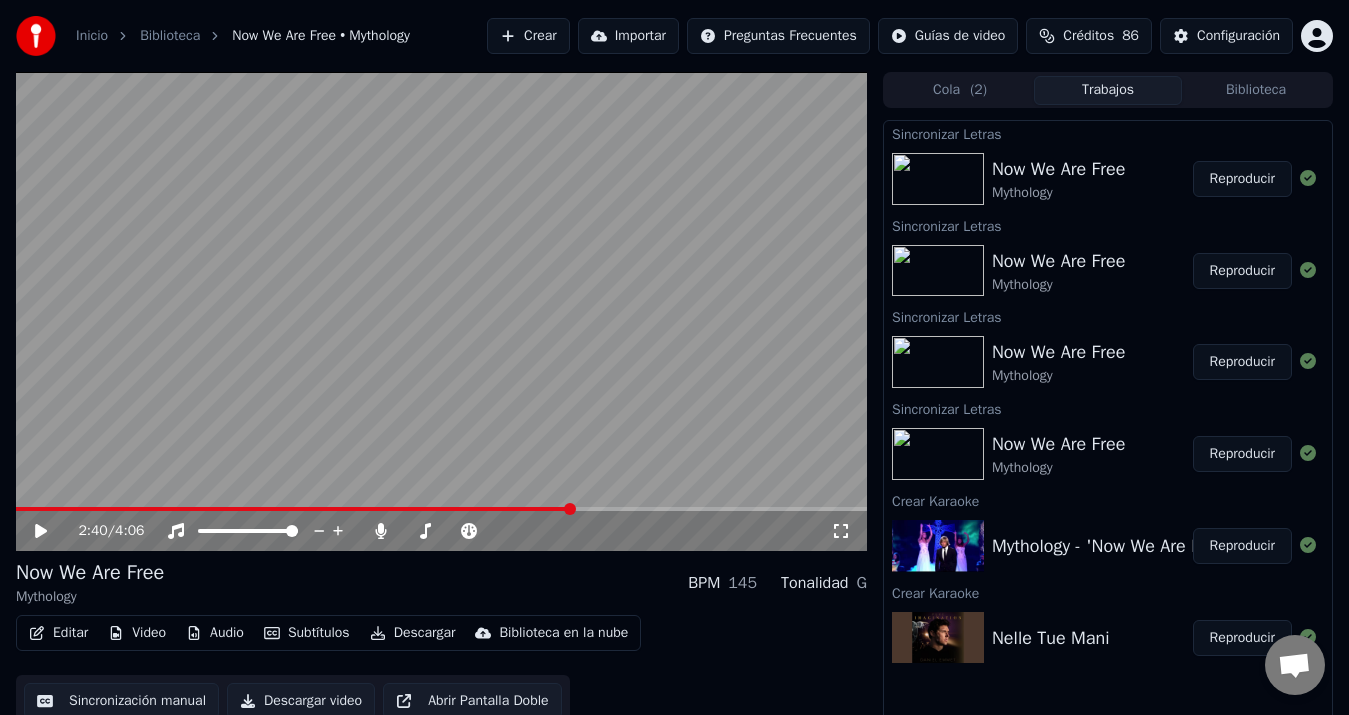 click on "Editar" at bounding box center [58, 633] 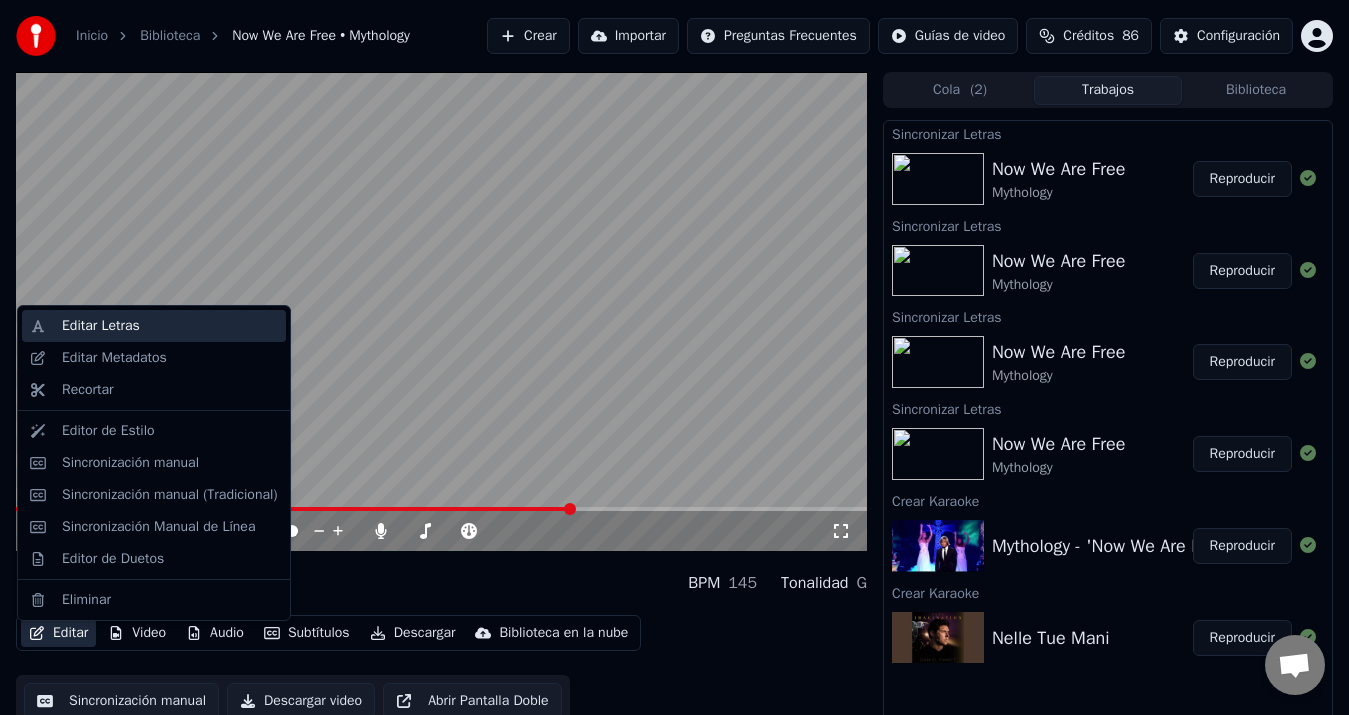 click on "Editar Letras" at bounding box center (170, 326) 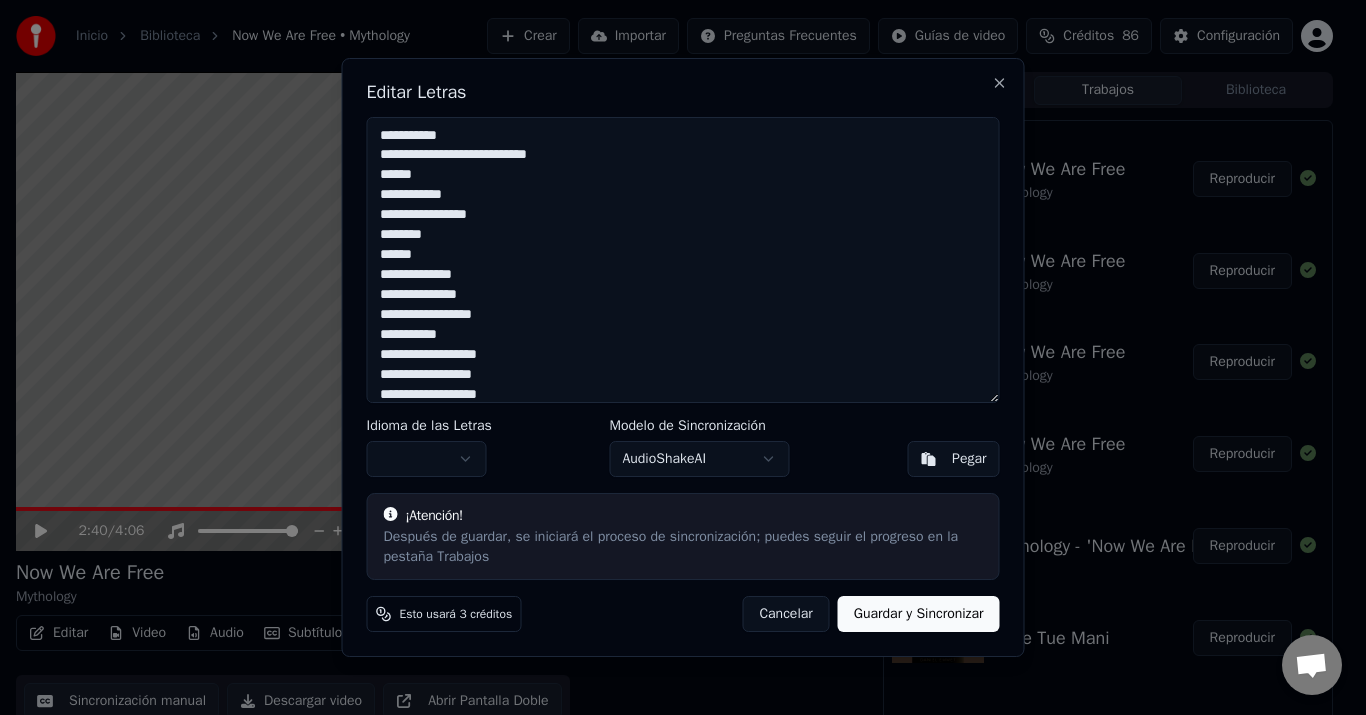 click on "**********" at bounding box center (683, 260) 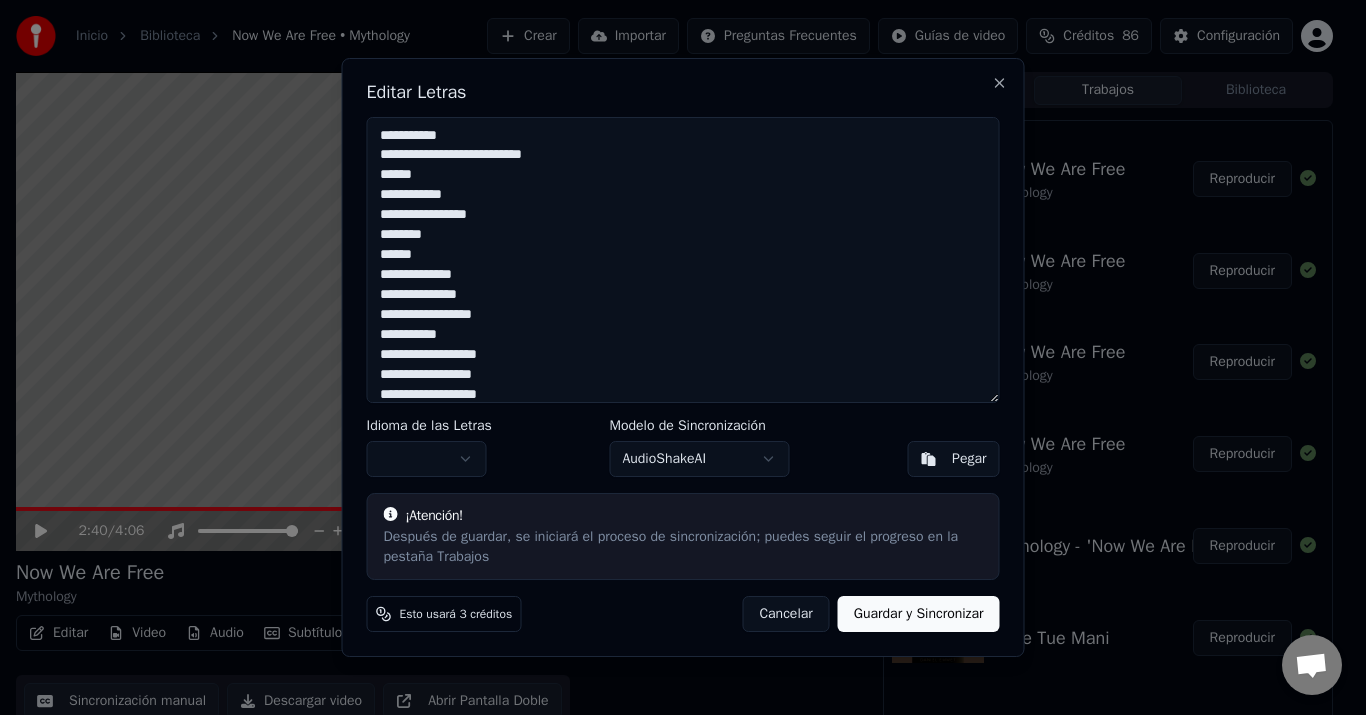 click on "**********" at bounding box center (683, 260) 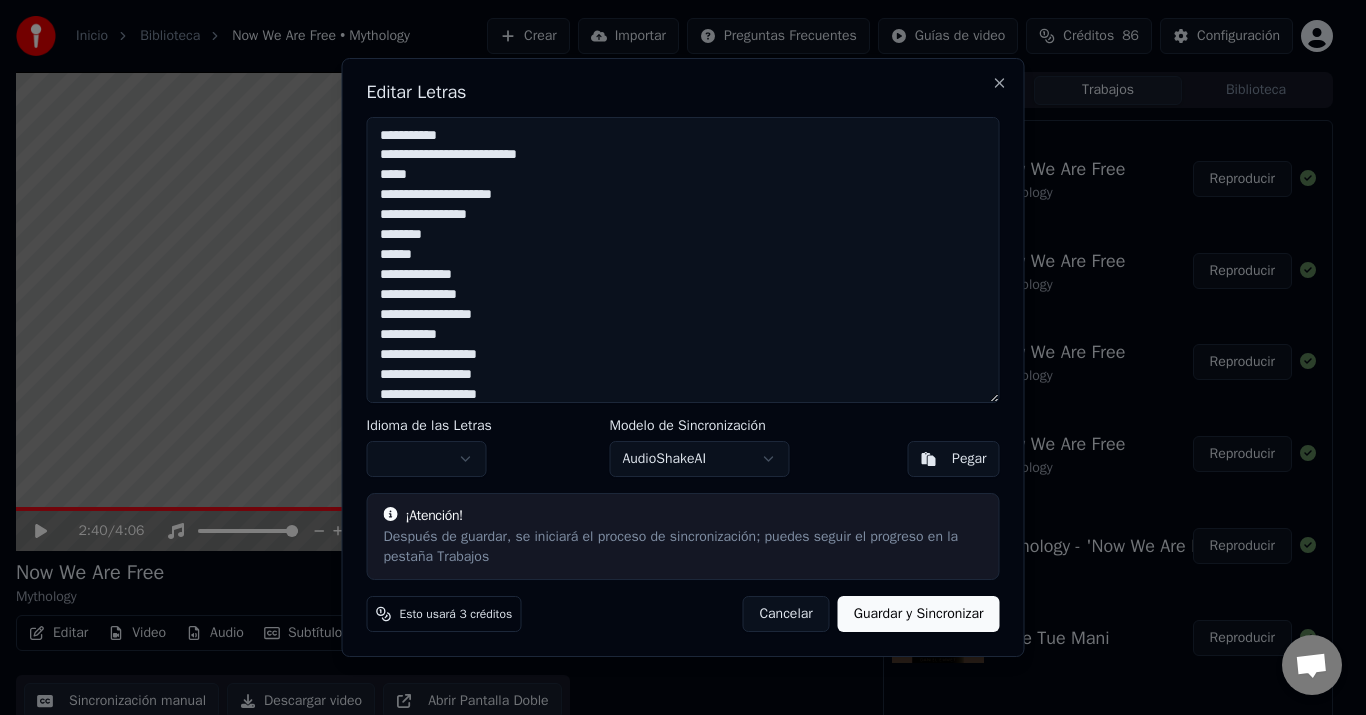 click on "**********" at bounding box center [683, 260] 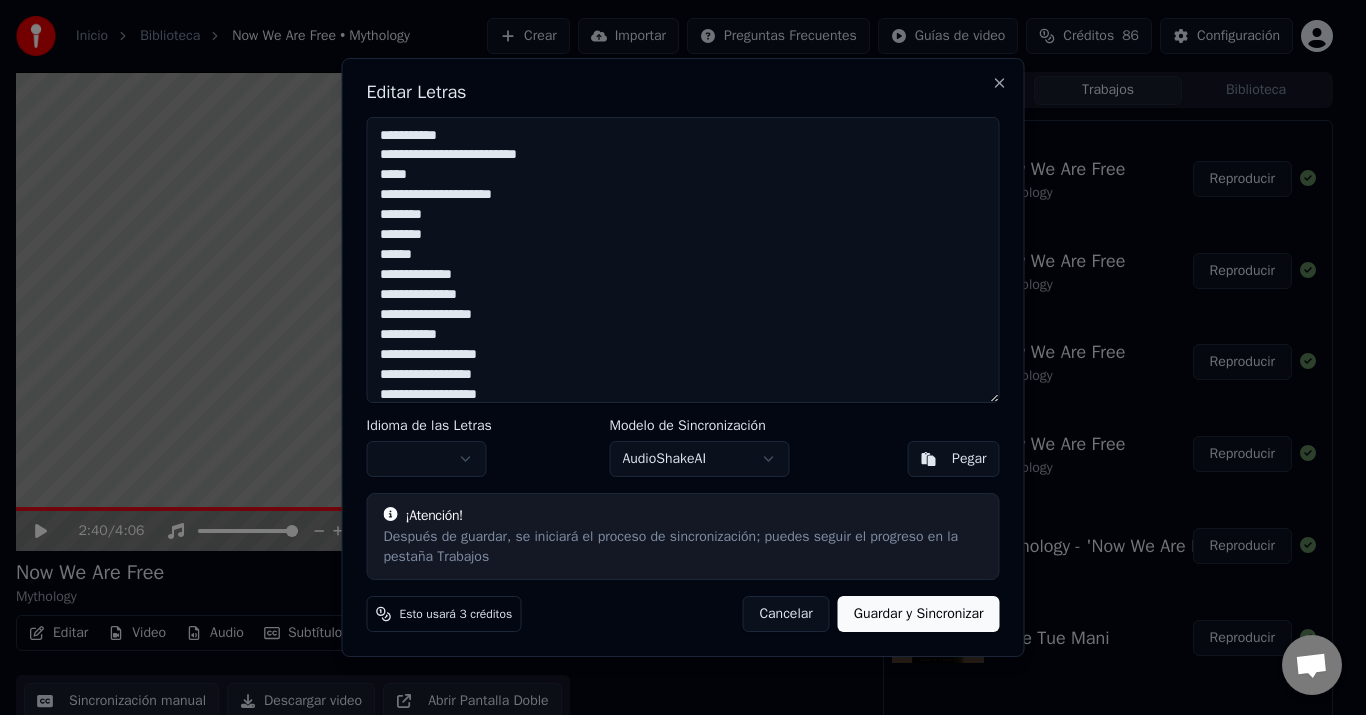 type on "**********" 